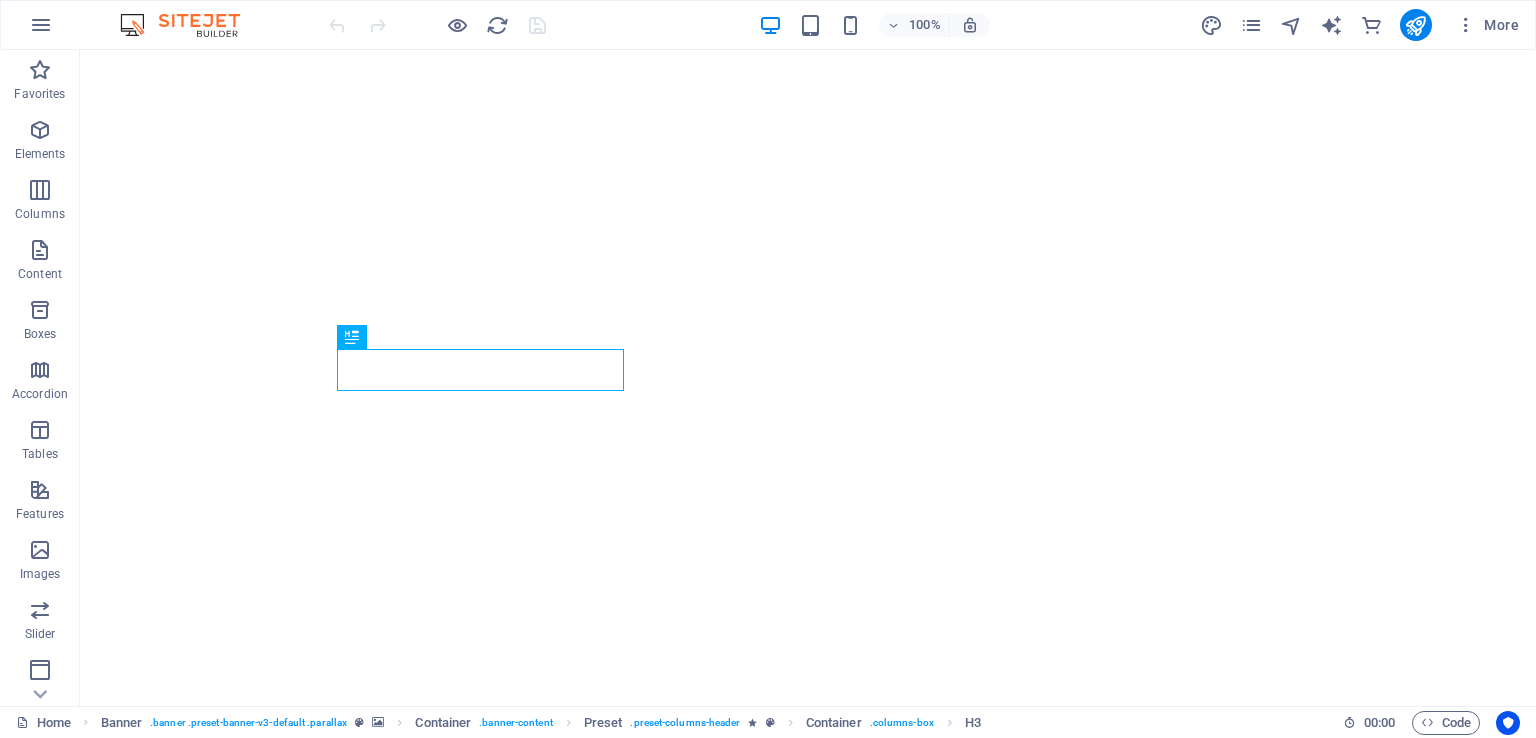 scroll, scrollTop: 0, scrollLeft: 0, axis: both 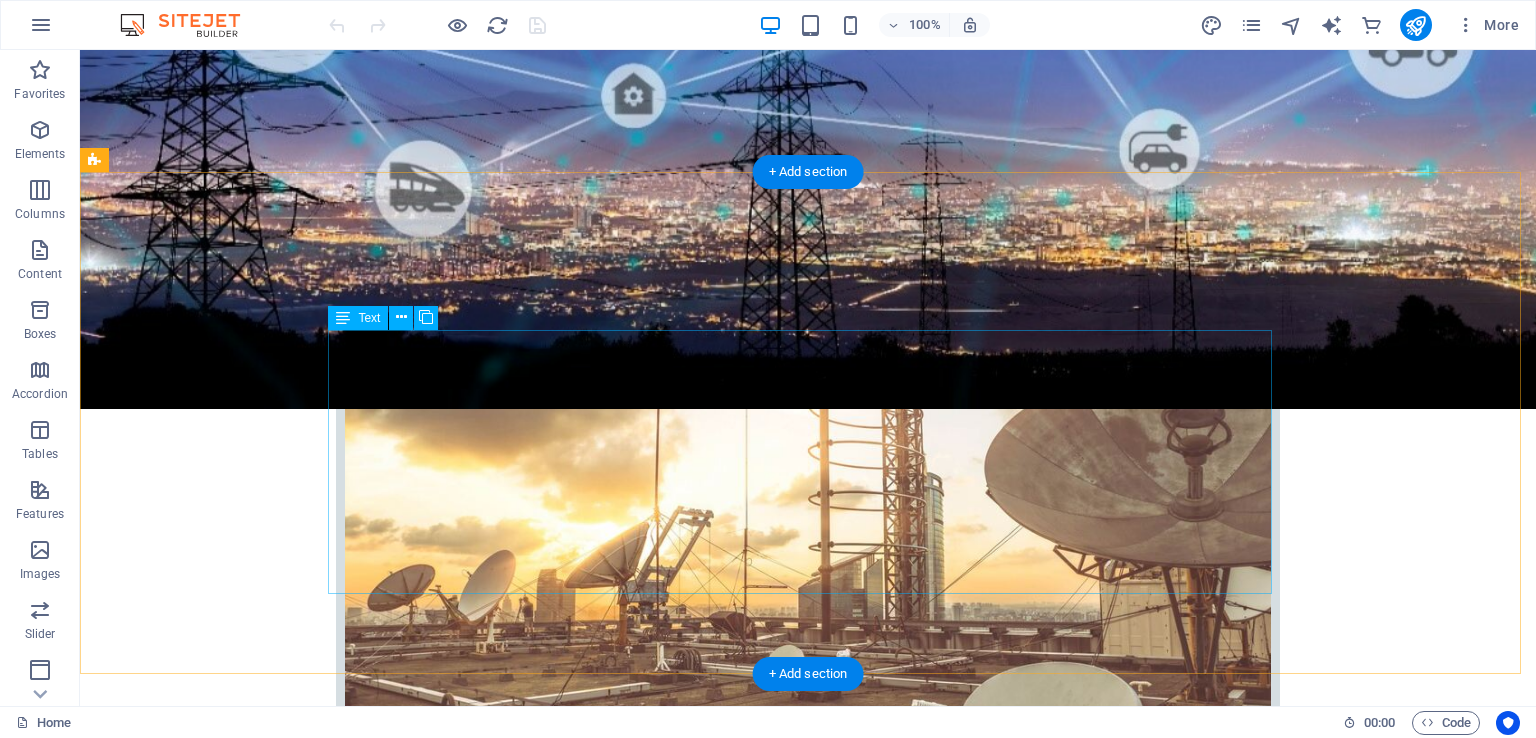 click on "Eng Tools and Tech (Pty) Ltd (trading as ET&T) is a proudly South African electronics and telecommunications company specialising in the supply and installation of advanced equipment and infrastructure. We operate across diverse environments including industrial facilities such as mines and power stations, as well as schools, factories, and other commercial premises, delivering reliable, fit-for-purpose solutions tailored to specific operational needs. Our expertise covers IT and telecommunications, electronics design and installation, and networking infrastructure. We work with both public and private sector clients to ensure robust systems that enhance operational efficiency and digital connectivity in a wide range of settings. As a Level 1 B-BBEE Contributor, ET&T enables clients to claim 135% of their procurement spend with us as B-BBEE-compliant expenditure, supporting national transformation goals and fostering inclusive, sustainable economic development." at bounding box center (808, 2761) 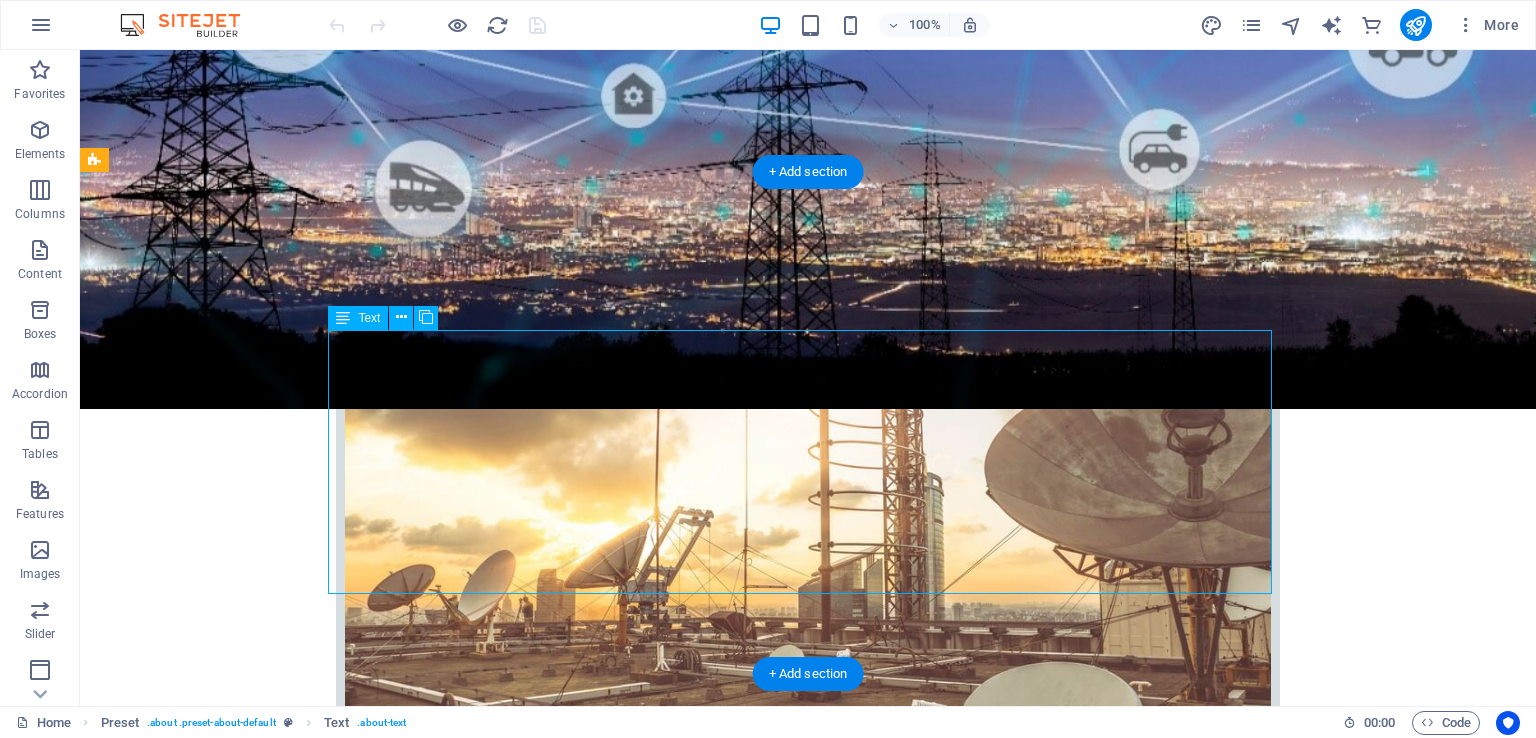 click on "Eng Tools and Tech (Pty) Ltd (trading as ET&T) is a proudly South African electronics and telecommunications company specialising in the supply and installation of advanced equipment and infrastructure. We operate across diverse environments including industrial facilities such as mines and power stations, as well as schools, factories, and other commercial premises, delivering reliable, fit-for-purpose solutions tailored to specific operational needs. Our expertise covers IT and telecommunications, electronics design and installation, and networking infrastructure. We work with both public and private sector clients to ensure robust systems that enhance operational efficiency and digital connectivity in a wide range of settings. As a Level 1 B-BBEE Contributor, ET&T enables clients to claim 135% of their procurement spend with us as B-BBEE-compliant expenditure, supporting national transformation goals and fostering inclusive, sustainable economic development." at bounding box center [808, 2761] 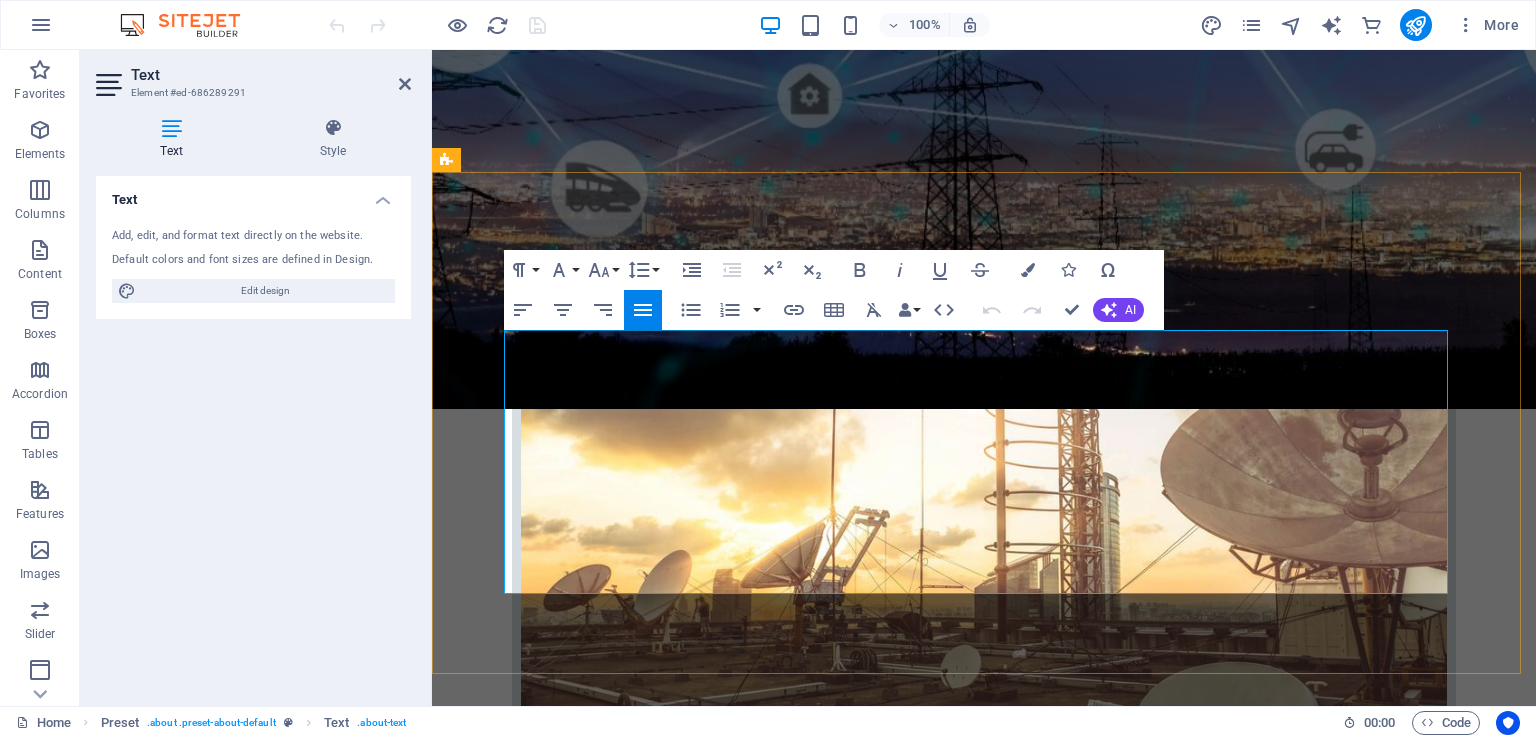 click on "About us Eng Tools and Tech (Pty) Ltd (trading as ET&T) is a proudly South African electronics and telecommunications company specialising in the supply and installation of advanced equipment and infrastructure. We operate across diverse environments including industrial facilities such as mines and power stations, as well as schools, factories, and other commercial premises, delivering reliable, fit-for-purpose solutions tailored to specific operational needs. Our expertise covers IT and telecommunications, electronics design and installation, and networking infrastructure. We work with both public and private sector clients to ensure robust systems that enhance operational efficiency and digital connectivity in a wide range of settings. As a Level 1 B-BBEE Contributor, ET&T enables clients to claim 135% of their procurement spend with us as B-BBEE-compliant expenditure, supporting national transformation goals and fostering inclusive, sustainable economic development." at bounding box center [984, 2722] 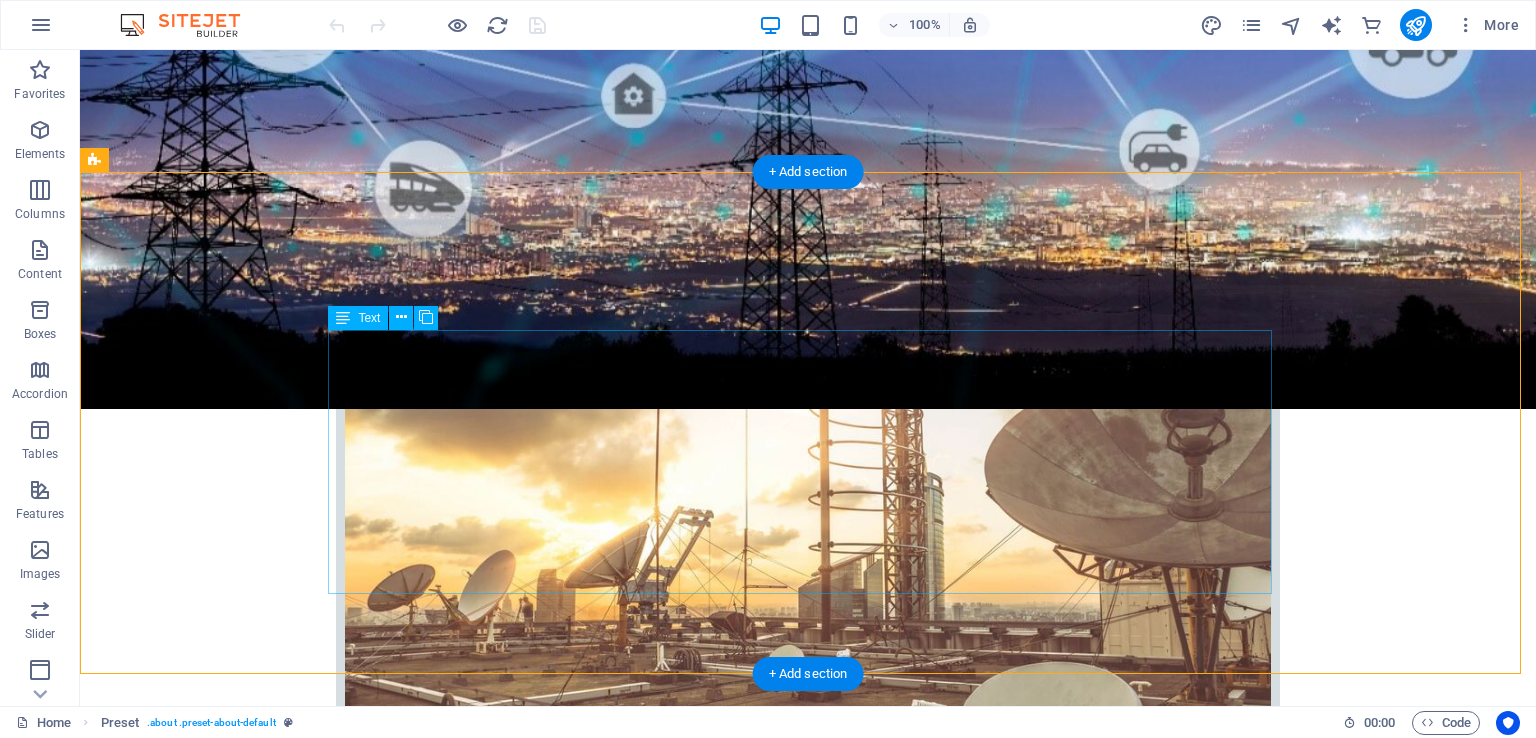 click on "Eng Tools and Tech (Pty) Ltd (trading as ET&T) is a proudly South African electronics and telecommunications company specialising in the supply and installation of advanced equipment and infrastructure. We operate across diverse environments including industrial facilities such as mines and power stations, as well as schools, factories, and other commercial premises, delivering reliable, fit-for-purpose solutions tailored to specific operational needs. Our expertise covers IT and telecommunications, electronics design and installation, and networking infrastructure. We work with both public and private sector clients to ensure robust systems that enhance operational efficiency and digital connectivity in a wide range of settings. As a Level 1 B-BBEE Contributor, ET&T enables clients to claim 135% of their procurement spend with us as B-BBEE-compliant expenditure, supporting national transformation goals and fostering inclusive, sustainable economic development." at bounding box center (808, 2761) 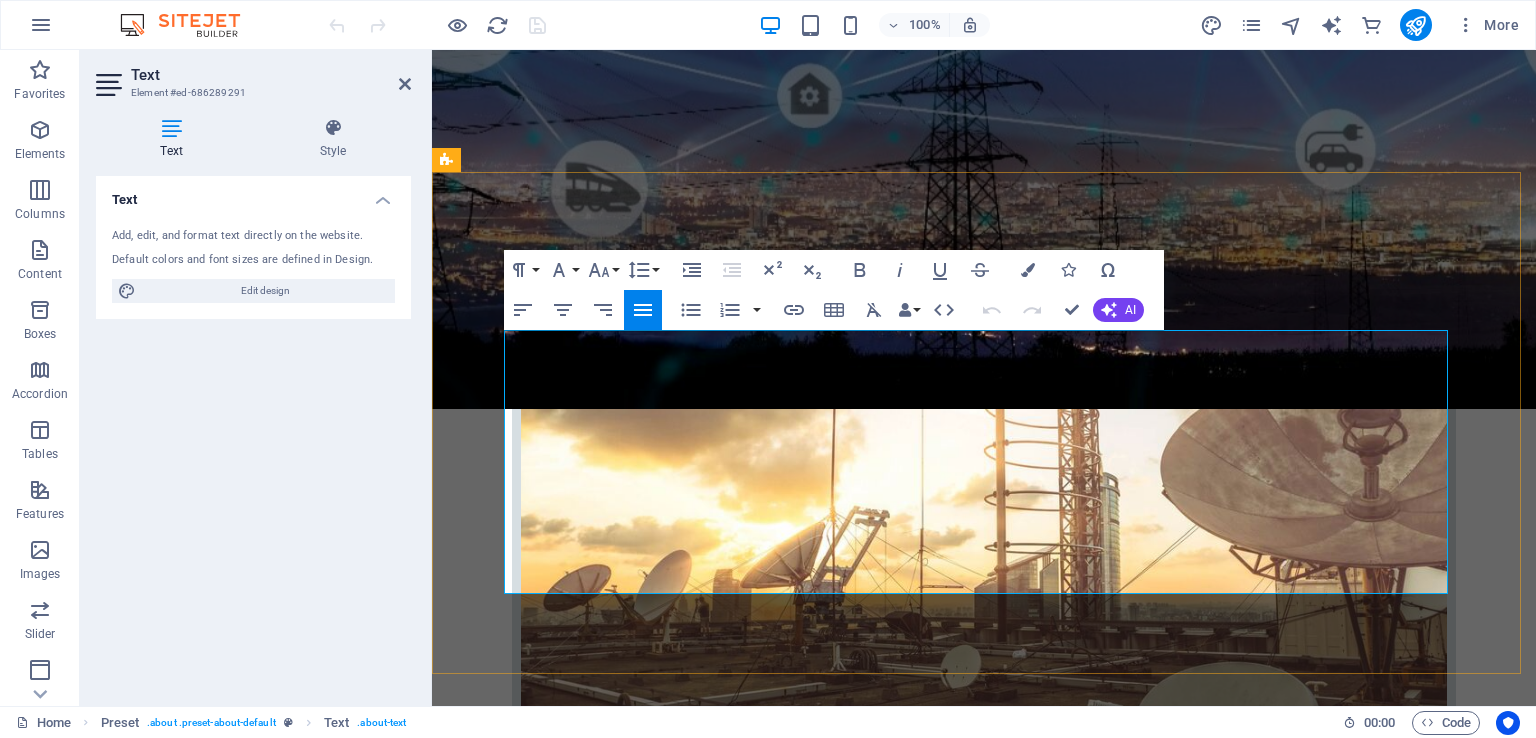 drag, startPoint x: 1484, startPoint y: 580, endPoint x: 1132, endPoint y: 580, distance: 352 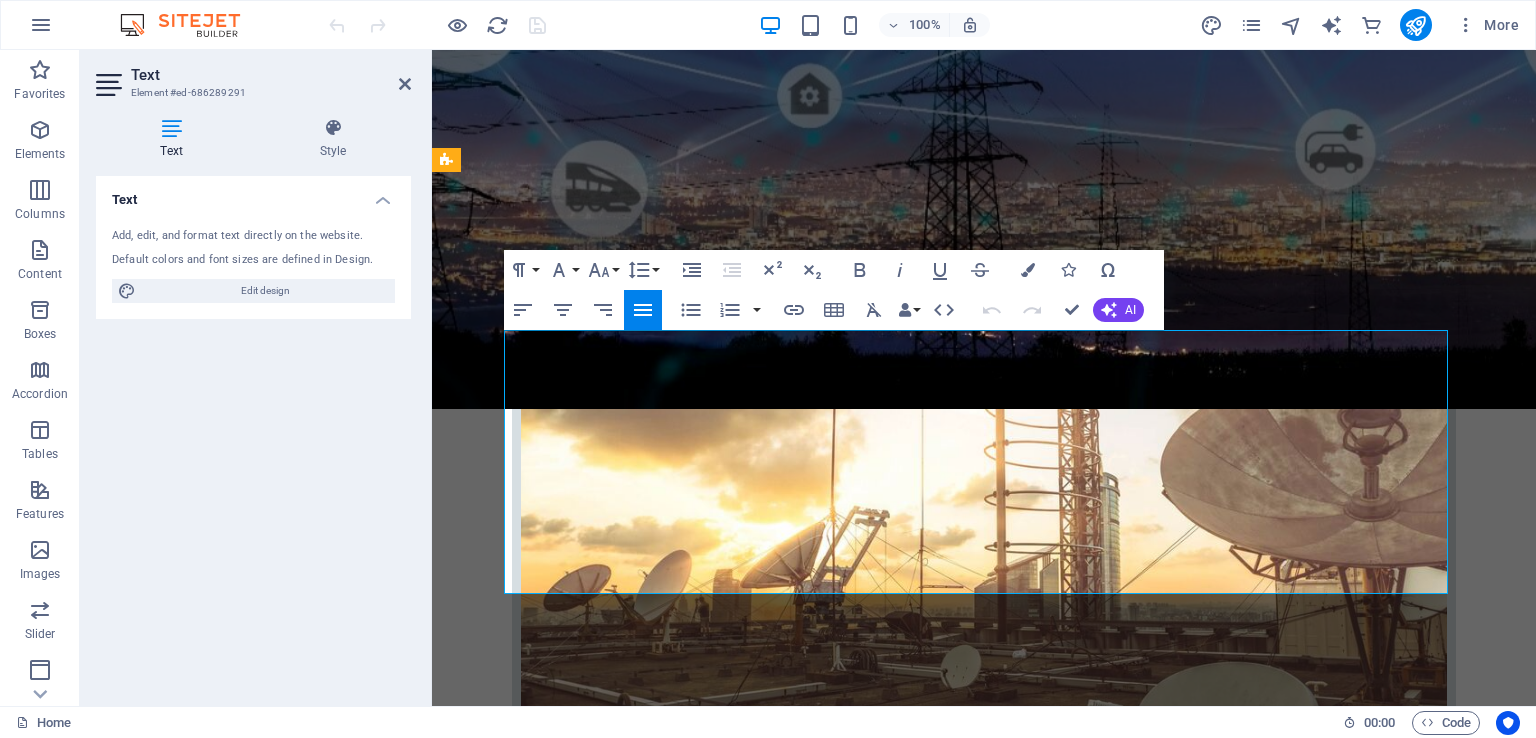 drag, startPoint x: 1298, startPoint y: 581, endPoint x: 498, endPoint y: 349, distance: 832.961 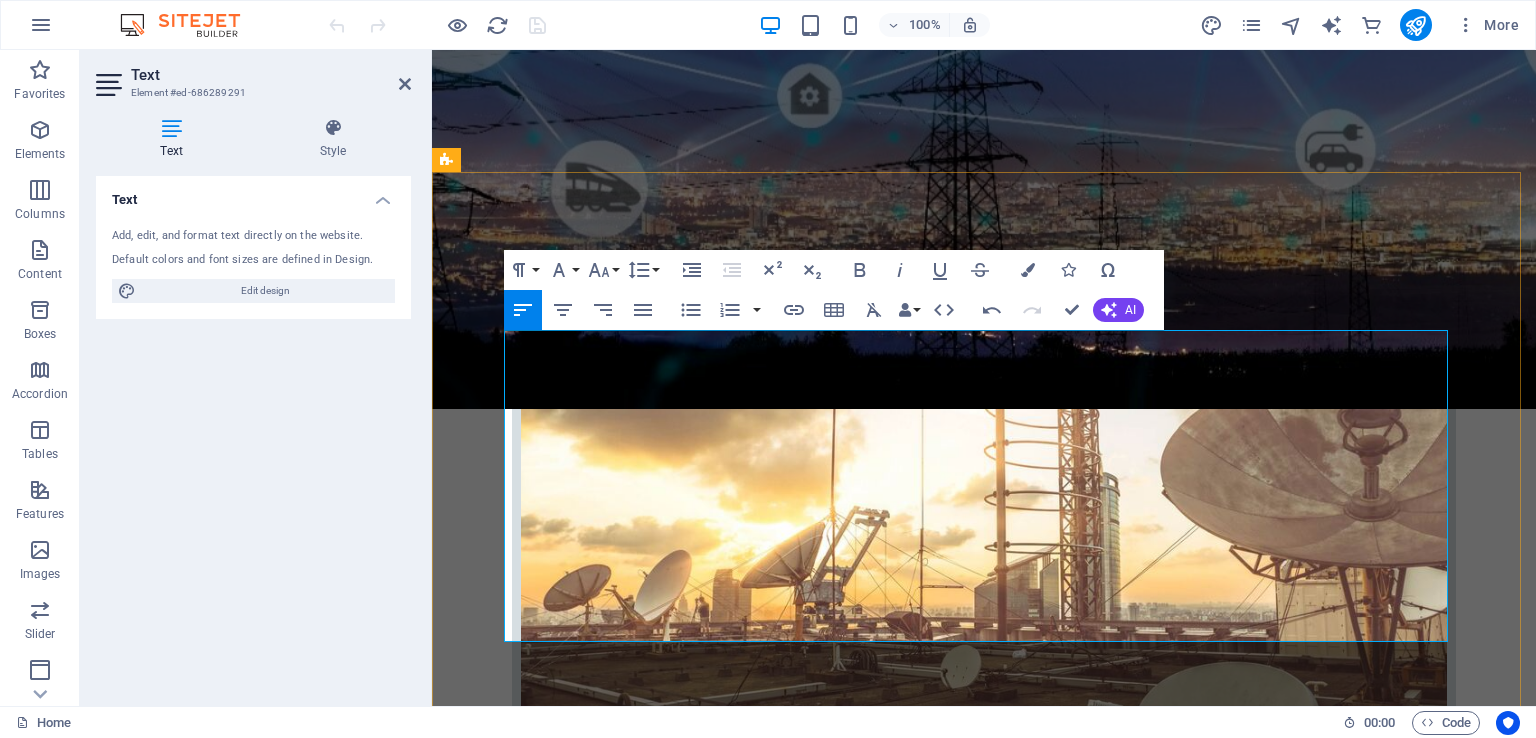 scroll, scrollTop: 23243, scrollLeft: 2, axis: both 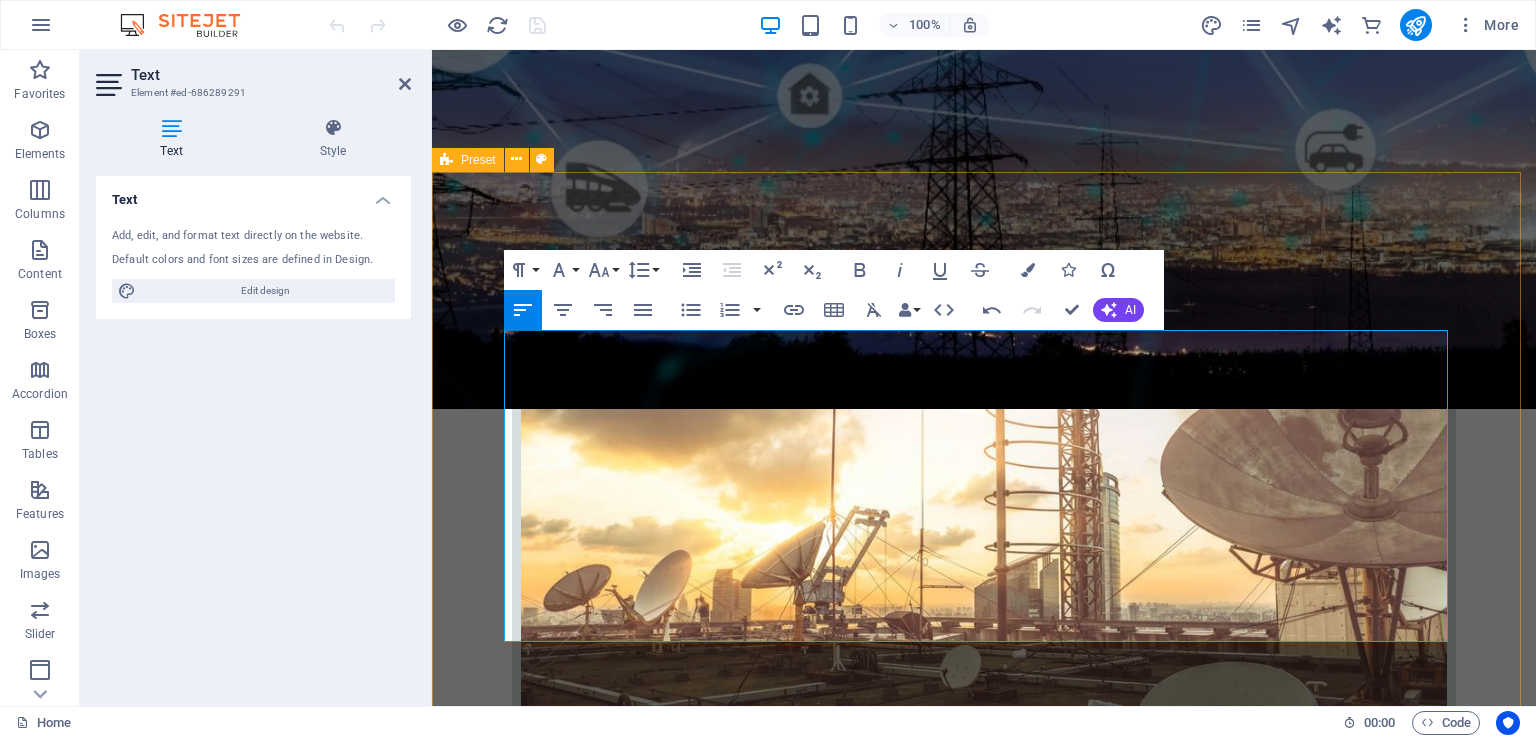 drag, startPoint x: 1143, startPoint y: 631, endPoint x: 492, endPoint y: 338, distance: 713.89777 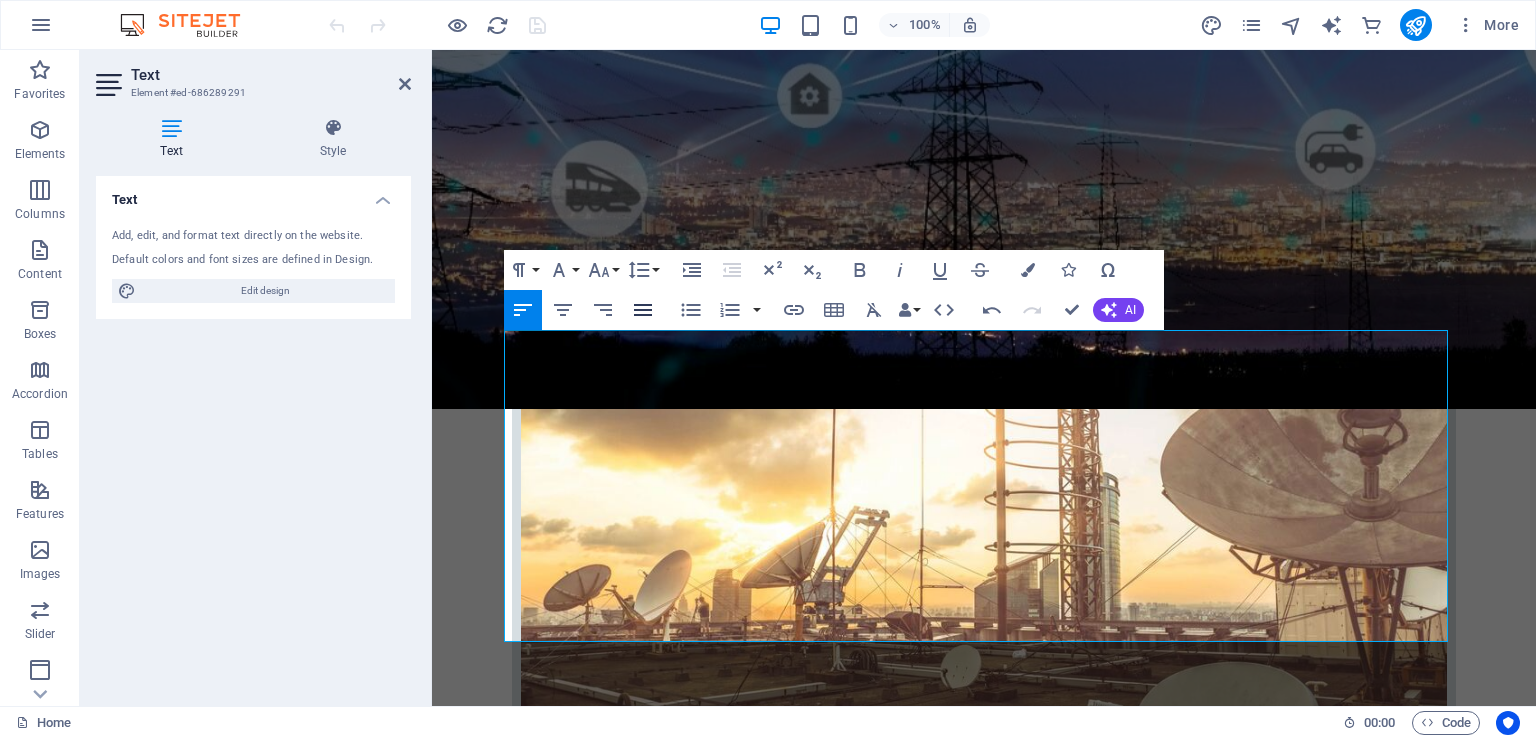 click 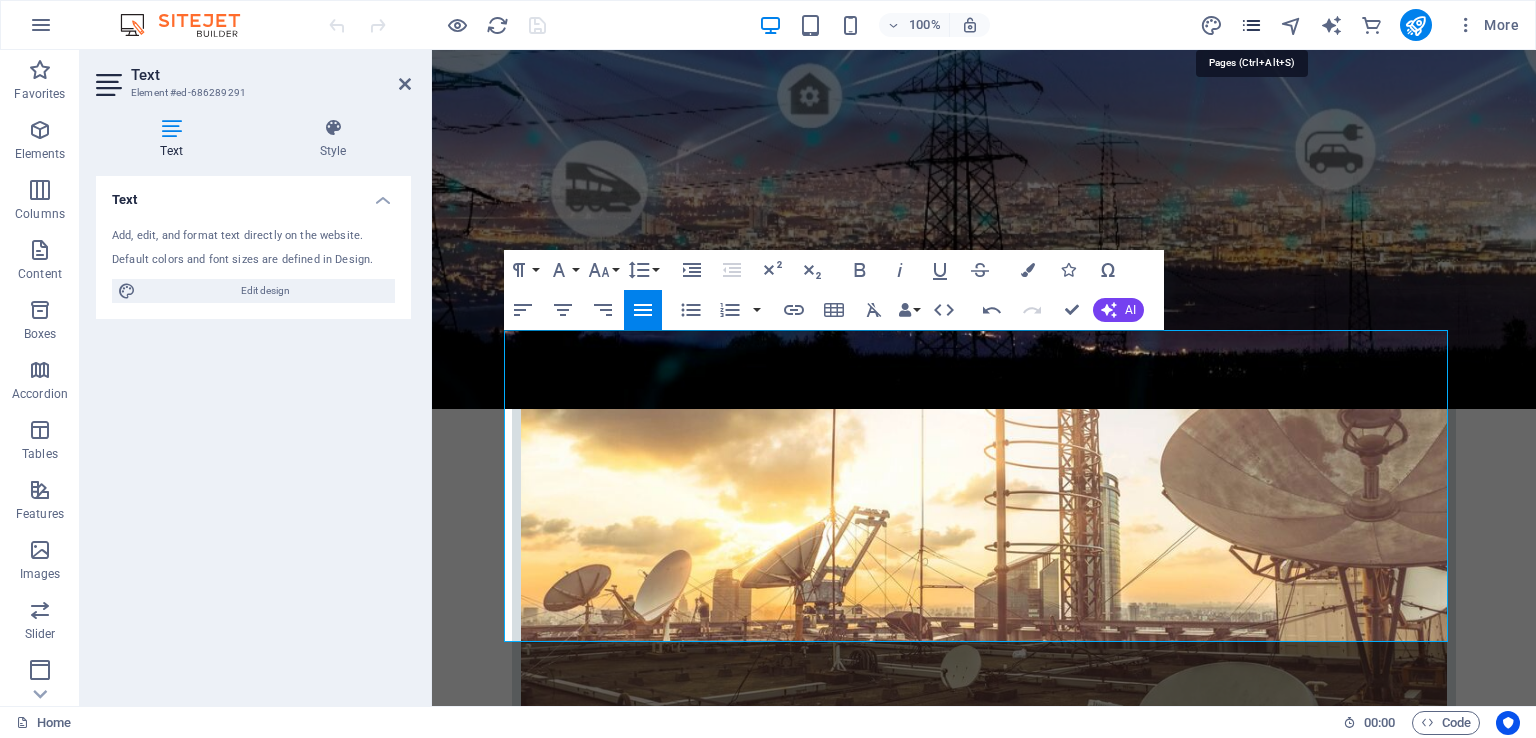 click at bounding box center [1251, 25] 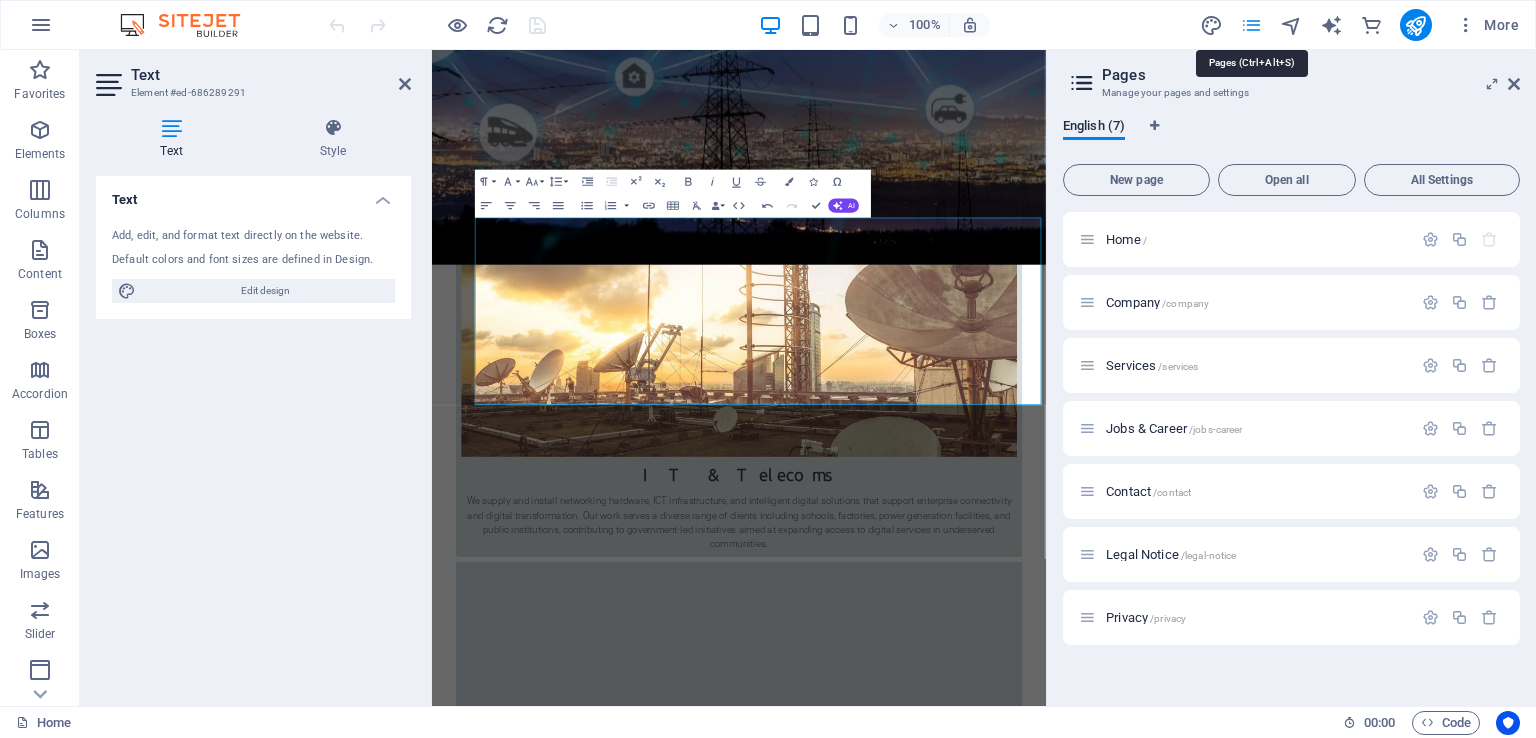 scroll, scrollTop: 22808, scrollLeft: 2, axis: both 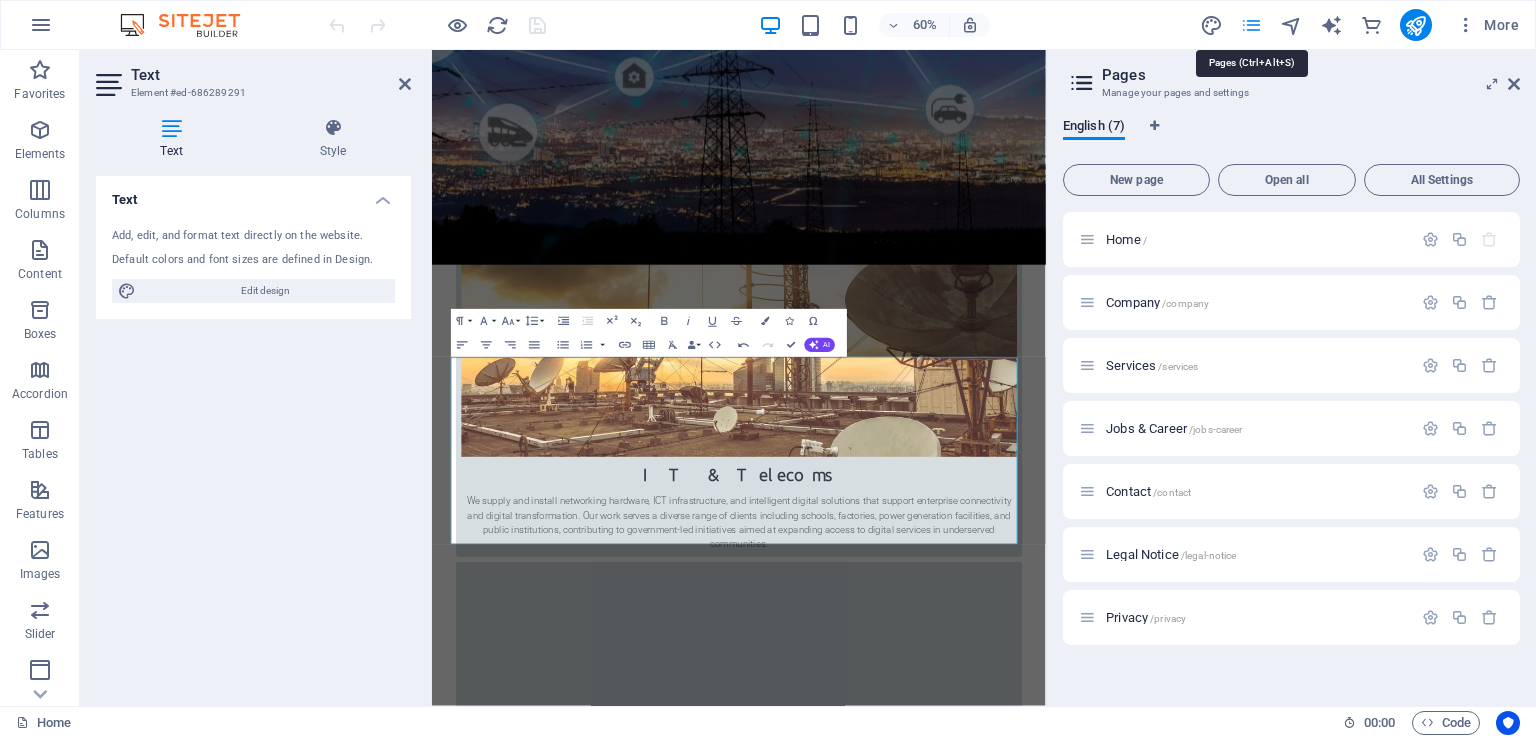 click at bounding box center [1251, 25] 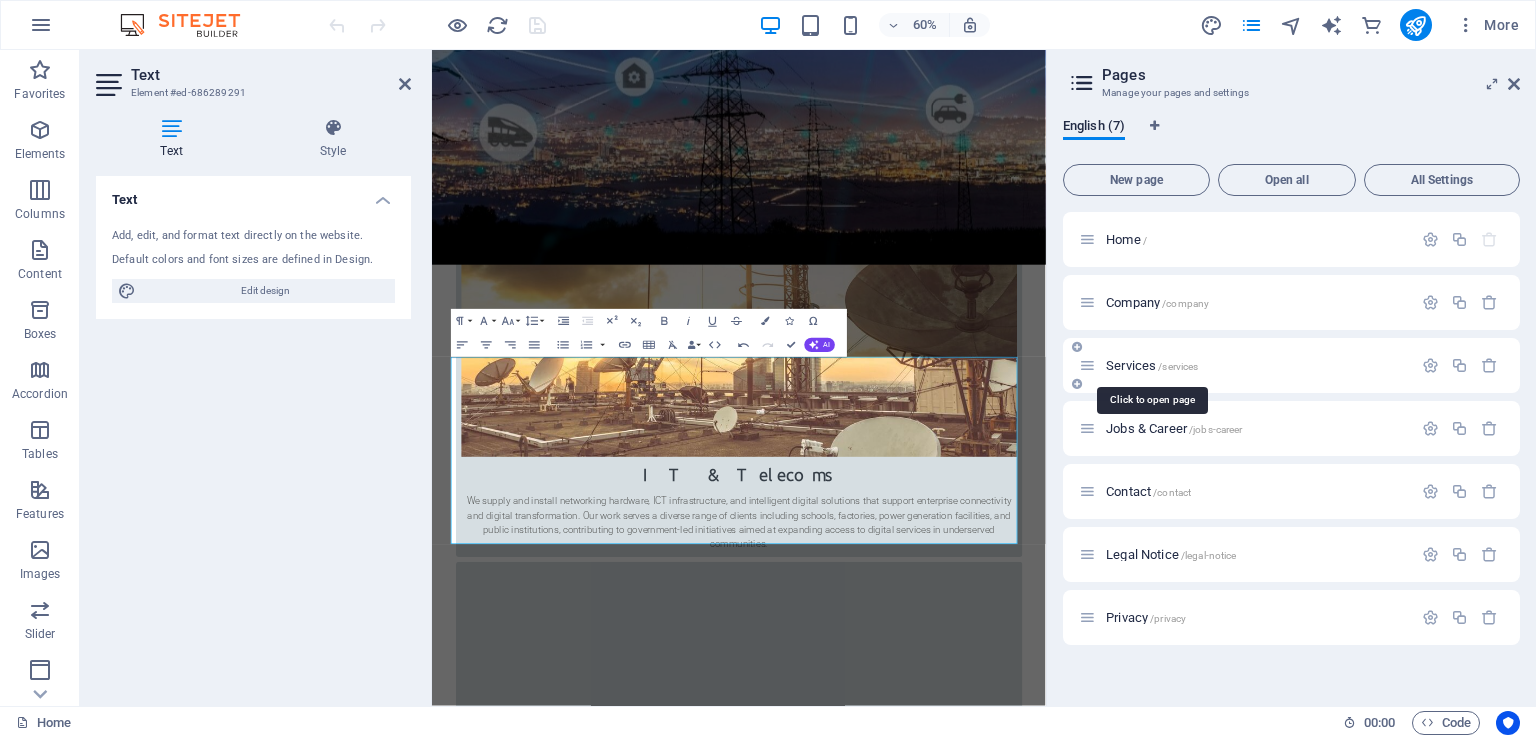 click on "Services /services" at bounding box center (1152, 365) 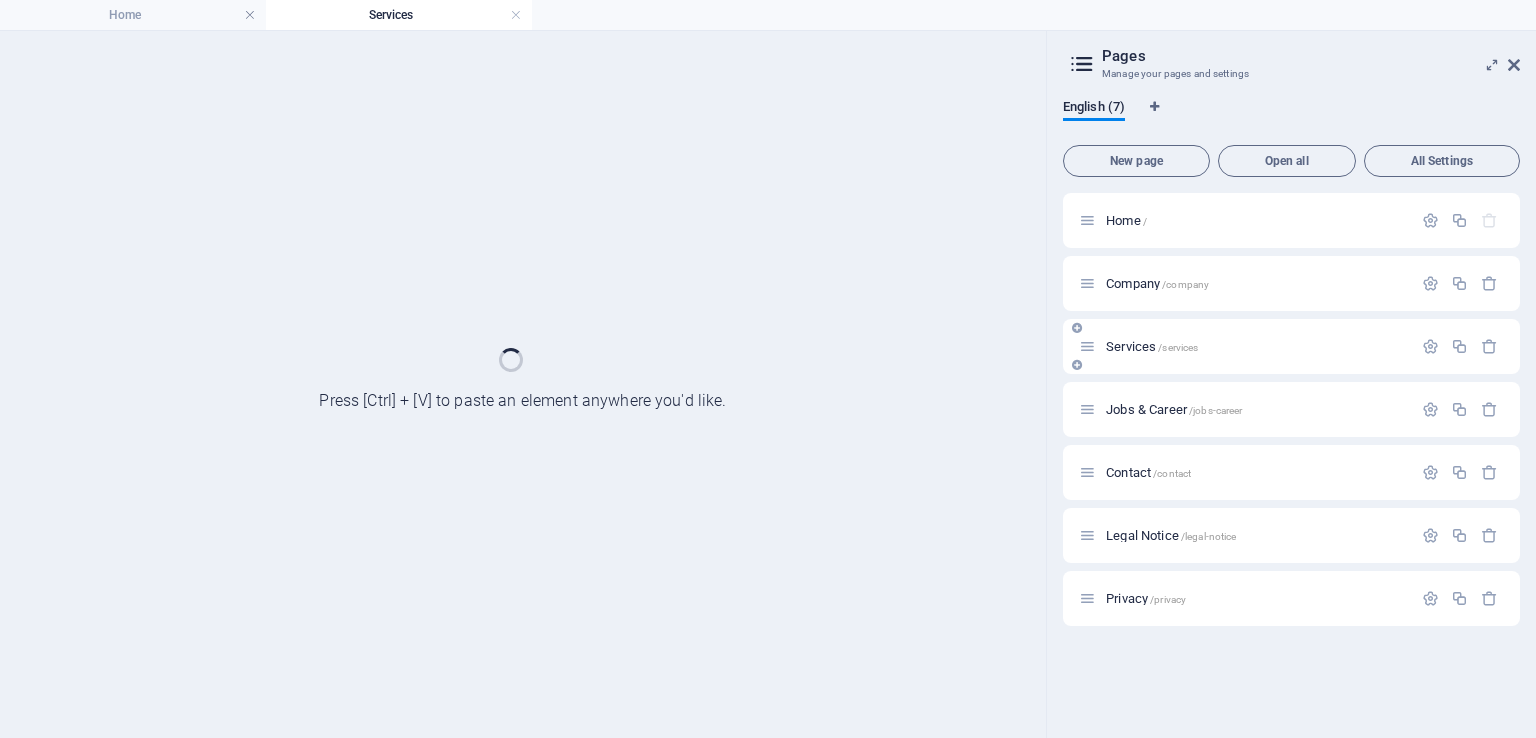 scroll, scrollTop: 0, scrollLeft: 0, axis: both 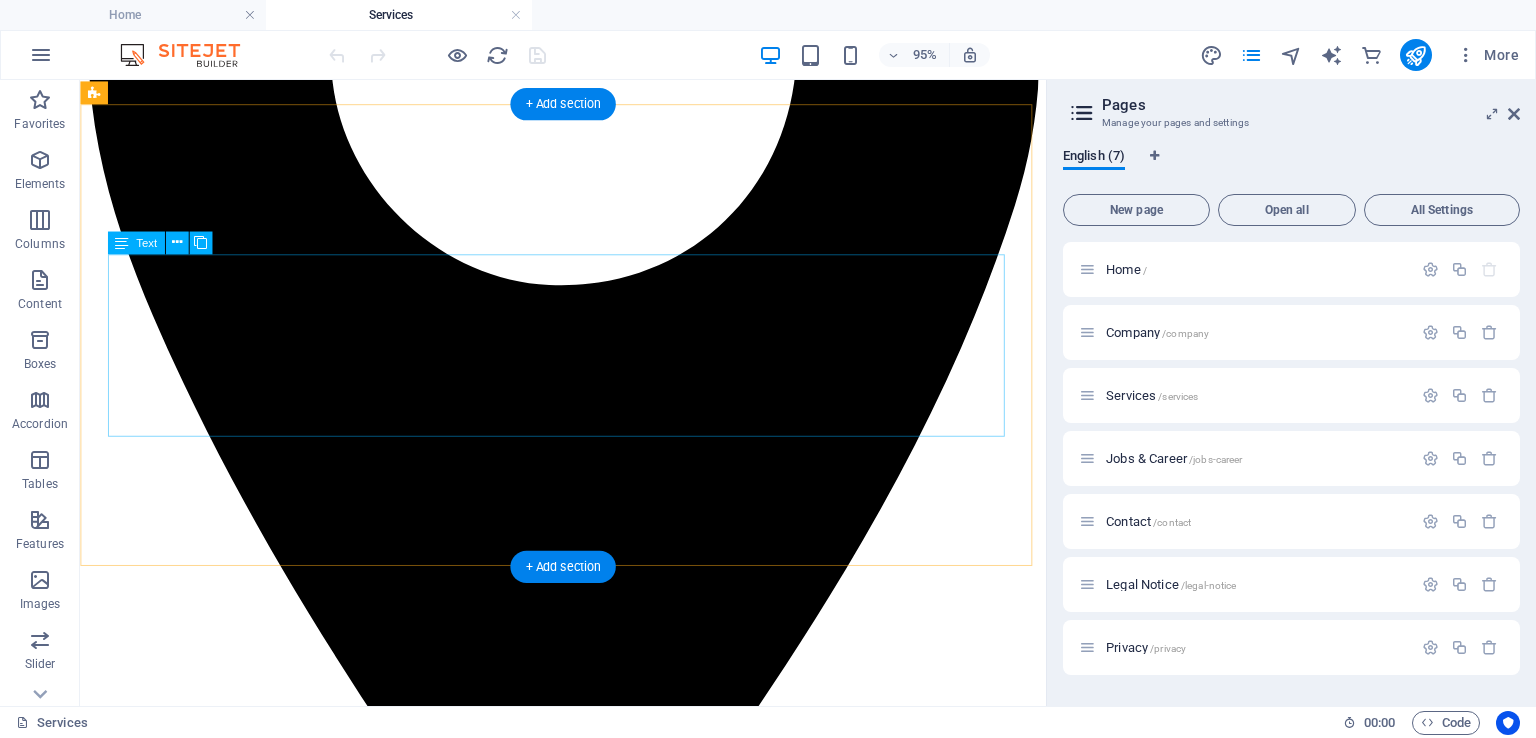 click on "We deliver advanced infrastructure and technology solutions to clients across multiple sectors, including IT and Telecommunications, Mining, Power Generation, Manufacturing, Education, and Public Infrastructure. From everyday connectivity needs to complex, mission-critical systems in demanding environments, we provide both specialised equipment and complete installation services, now including precision 3D printing for prototyping and custom component fabrication. Our clients range from government departments to private enterprises, schools, and factories. We are also committed to bridging the digital divide through inclusive technology rollouts and rural connectivity projects that expand access to underserved communities, while also supporting innovation and development through agile manufacturing capabilities." at bounding box center (588, 6631) 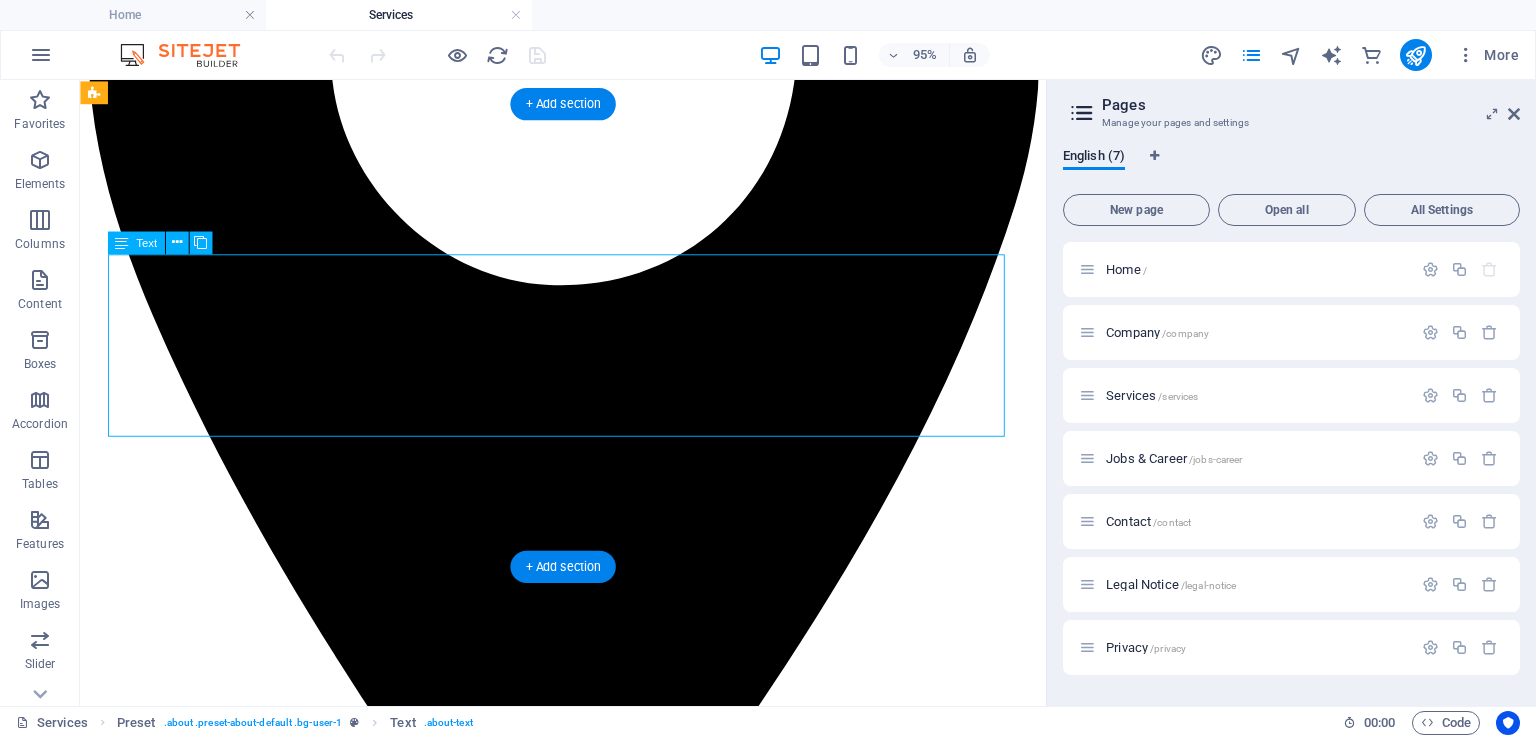 click on "We deliver advanced infrastructure and technology solutions to clients across multiple sectors, including IT and Telecommunications, Mining, Power Generation, Manufacturing, Education, and Public Infrastructure. From everyday connectivity needs to complex, mission-critical systems in demanding environments, we provide both specialised equipment and complete installation services, now including precision 3D printing for prototyping and custom component fabrication. Our clients range from government departments to private enterprises, schools, and factories. We are also committed to bridging the digital divide through inclusive technology rollouts and rural connectivity projects that expand access to underserved communities, while also supporting innovation and development through agile manufacturing capabilities." at bounding box center (588, 6631) 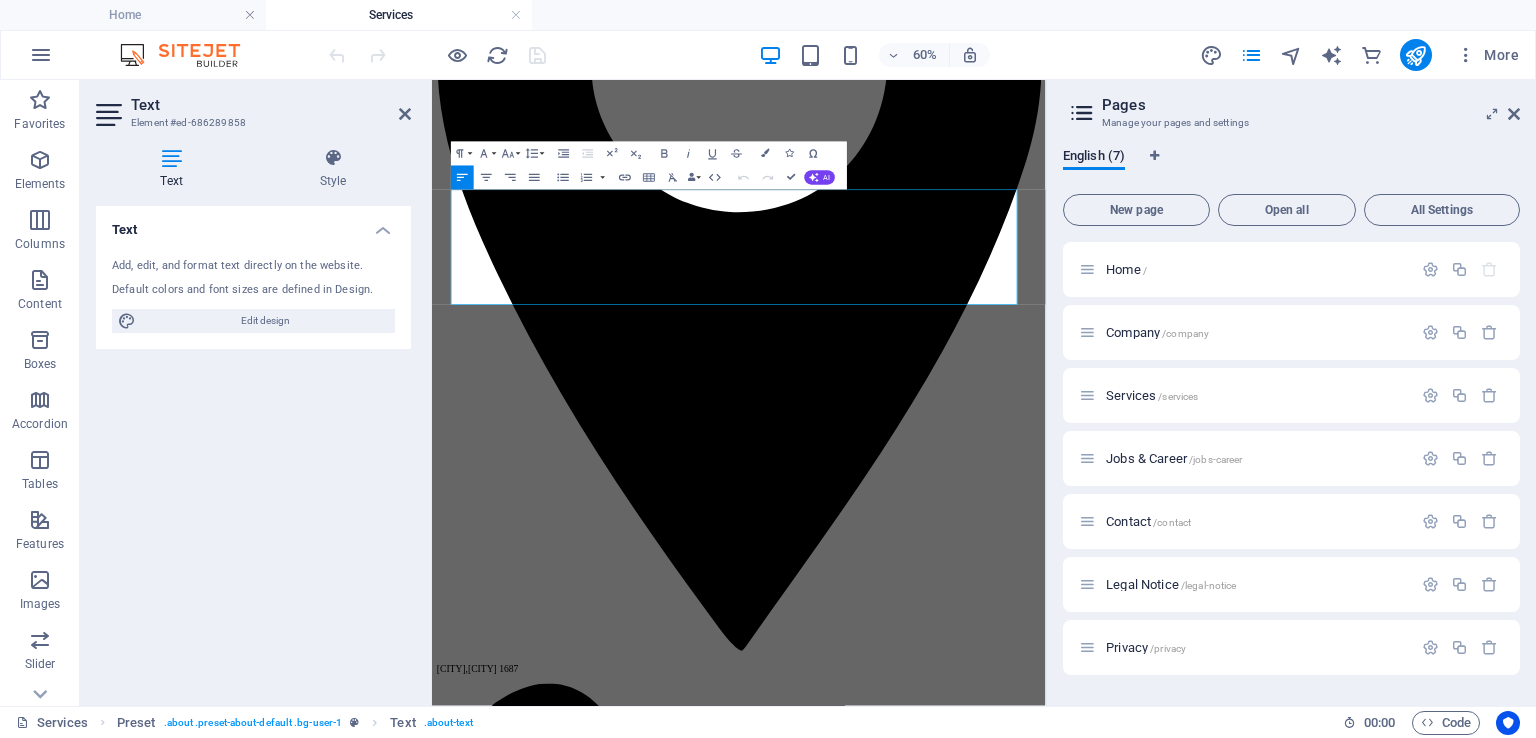 drag, startPoint x: 1111, startPoint y: 442, endPoint x: 857, endPoint y: 258, distance: 313.6431 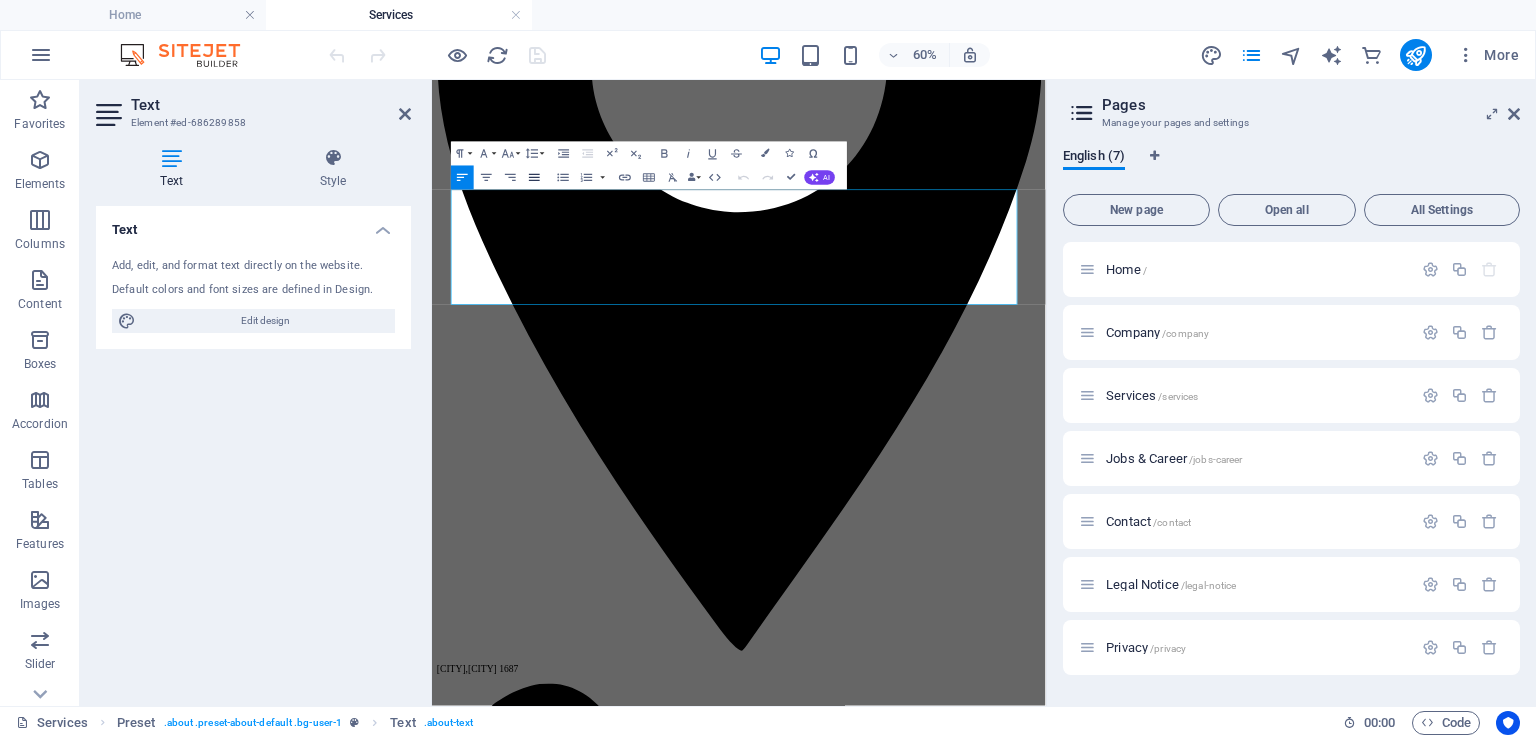 click 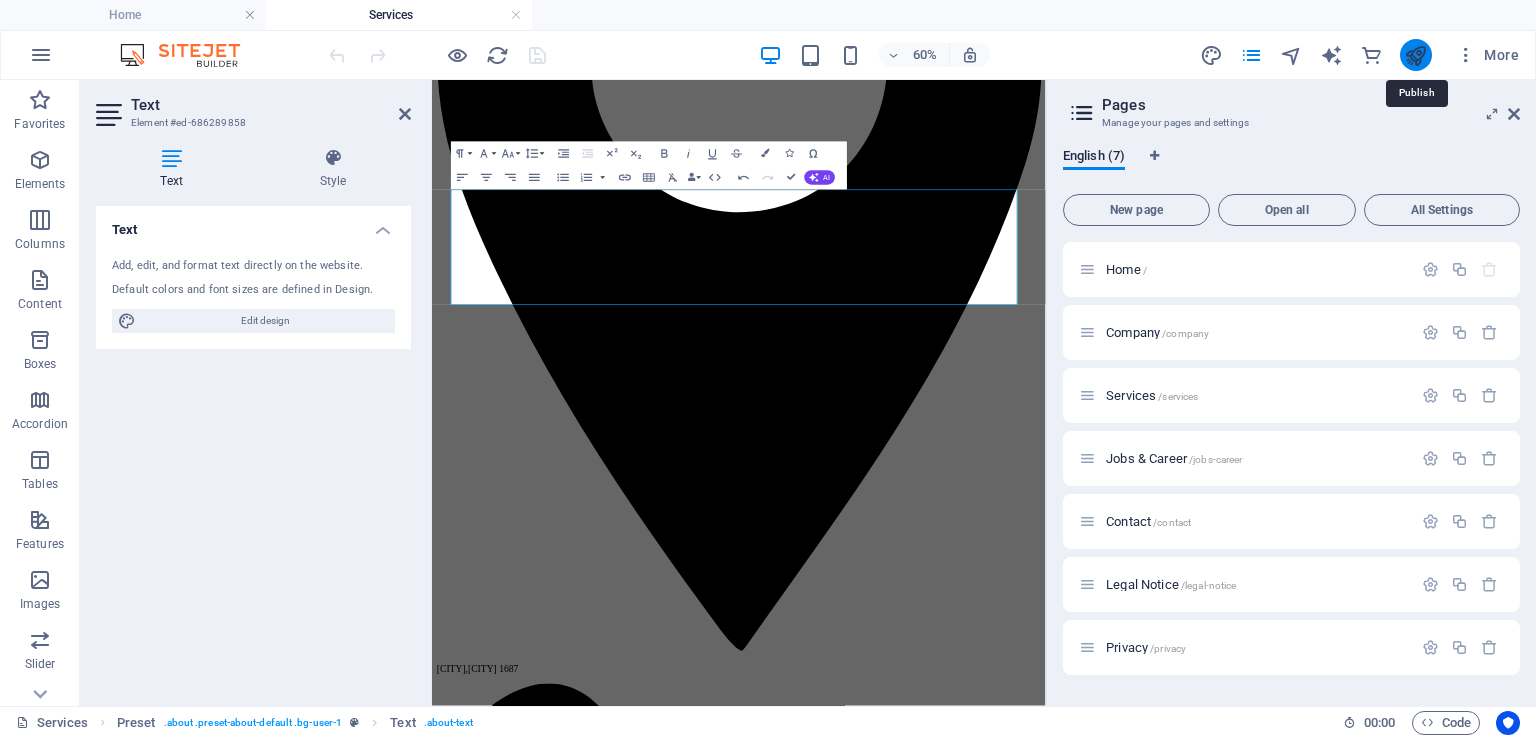 click at bounding box center (1415, 55) 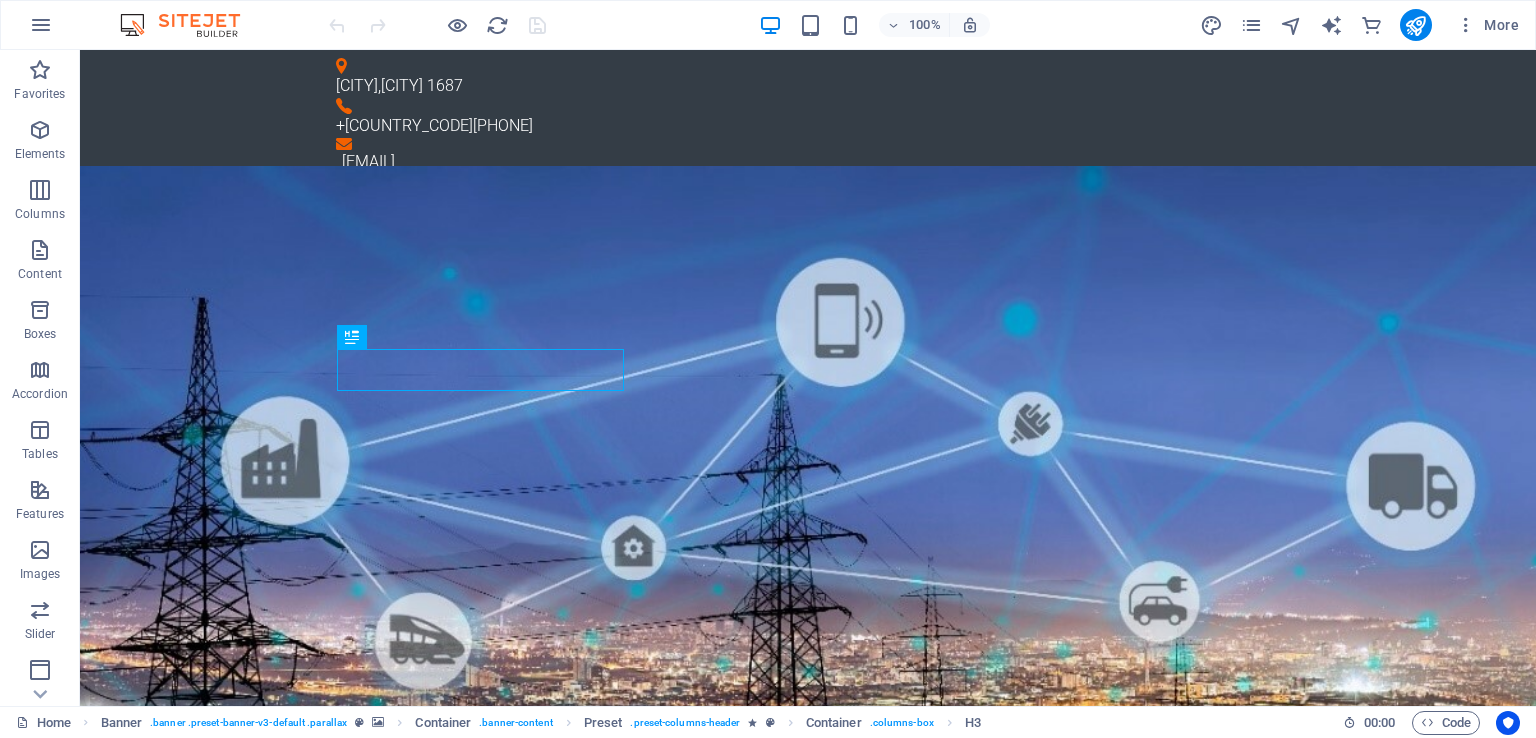scroll, scrollTop: 0, scrollLeft: 0, axis: both 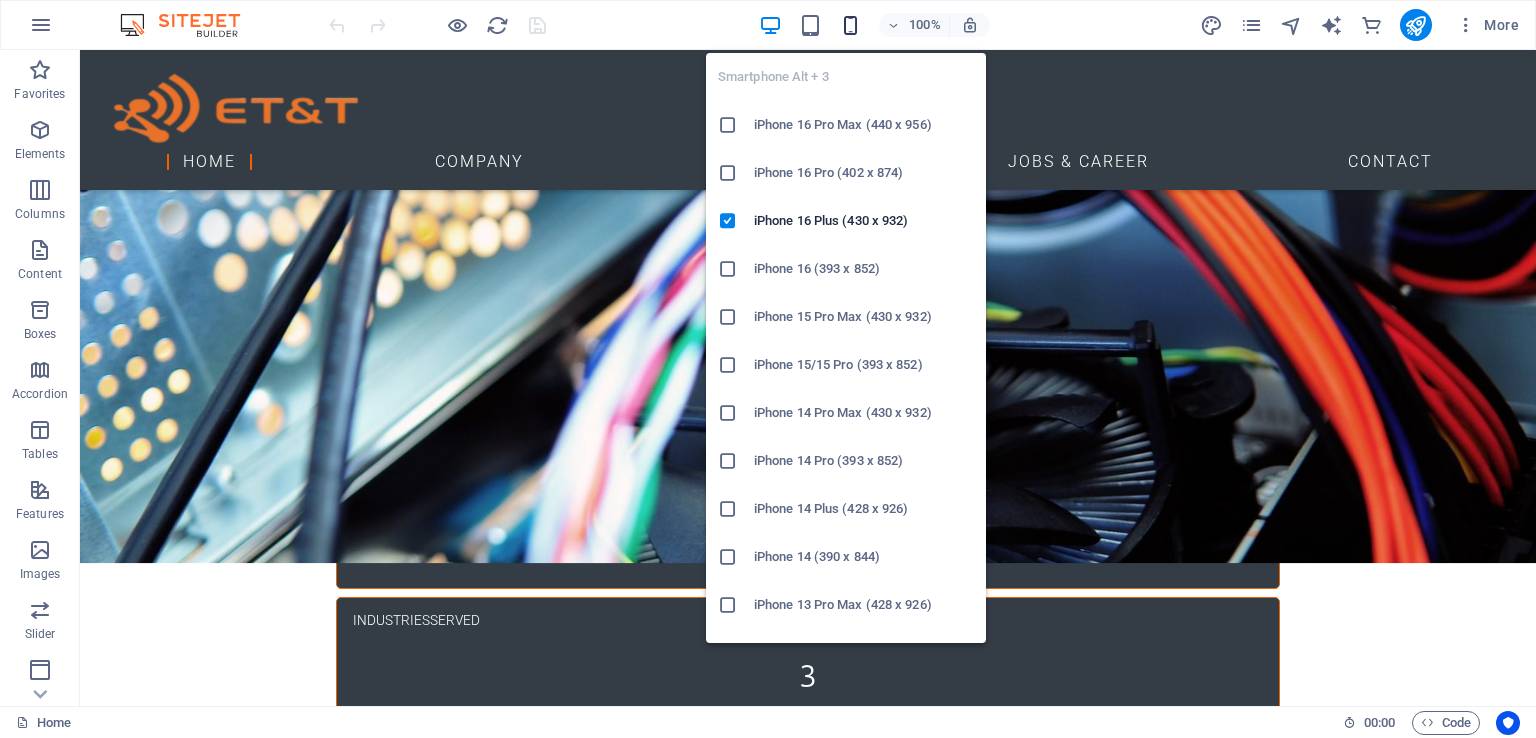 click at bounding box center [850, 25] 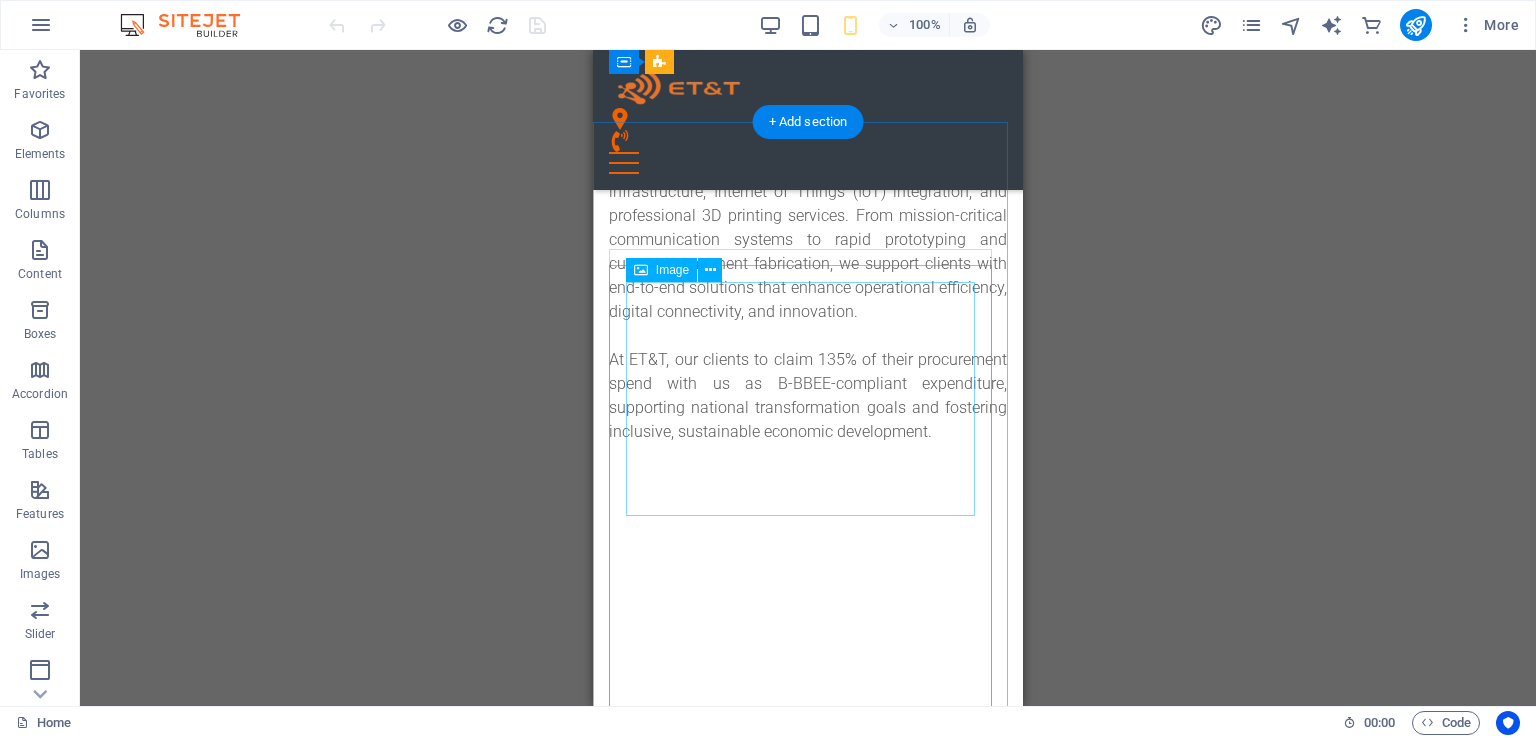 scroll, scrollTop: 3230, scrollLeft: 0, axis: vertical 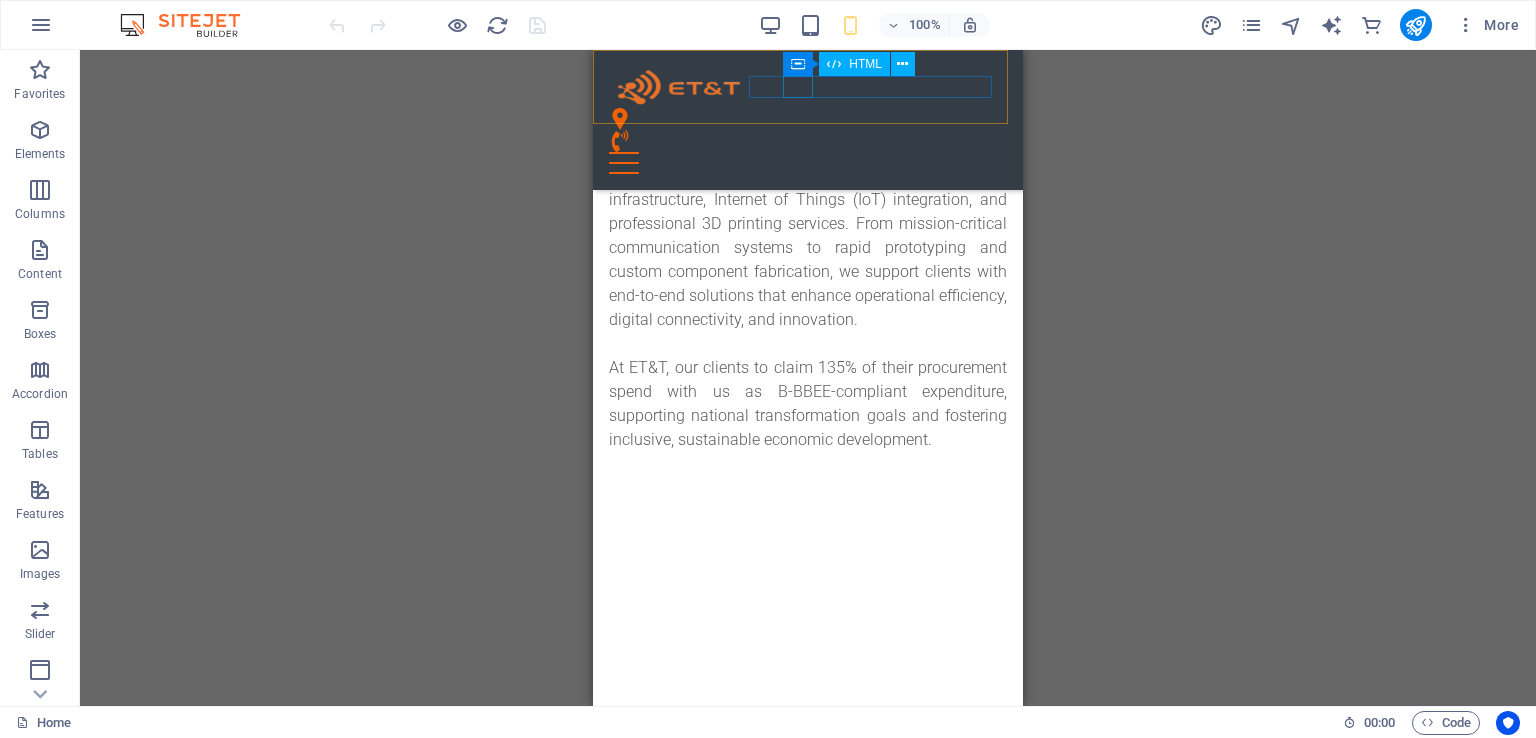 click at bounding box center (808, 163) 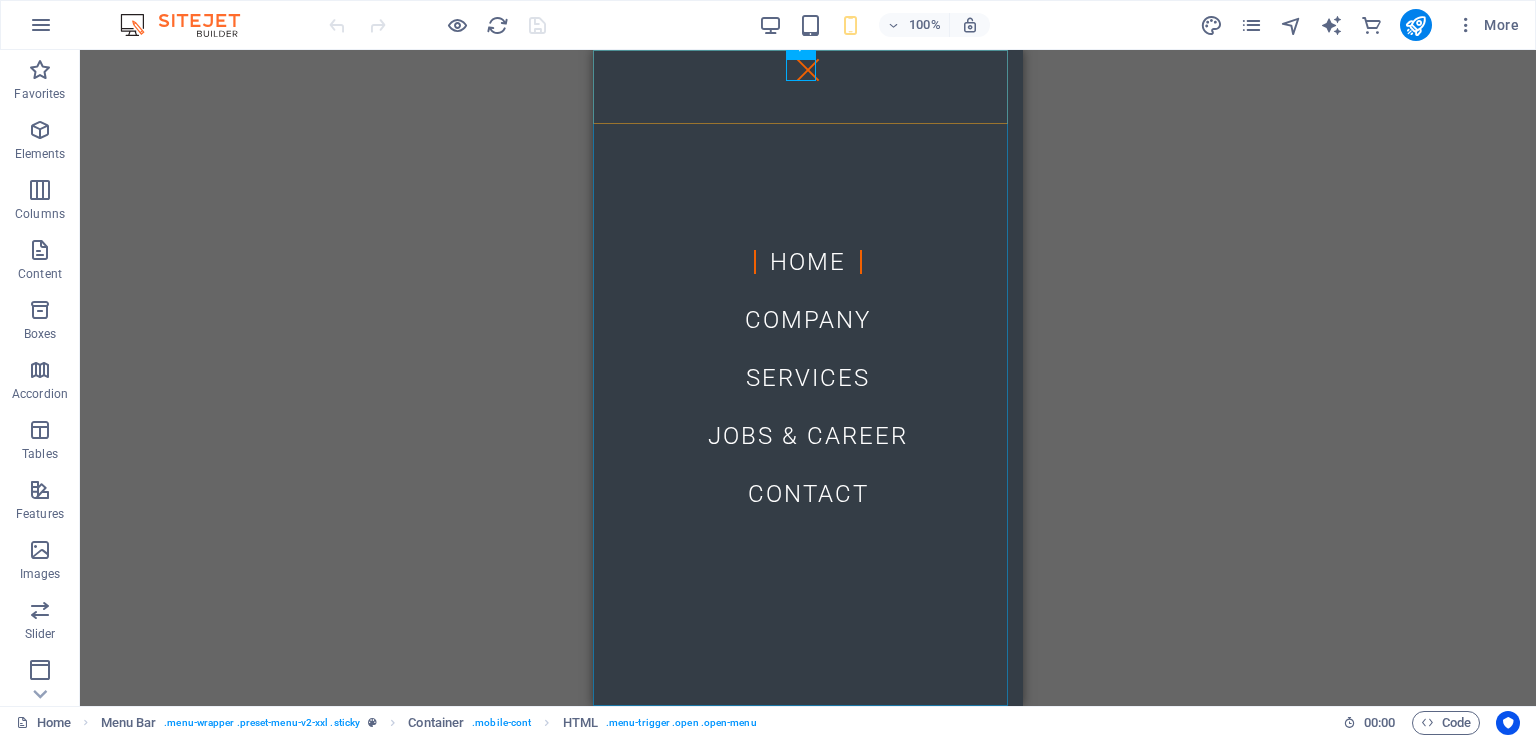 click on "Home Company Services Jobs & Career Contact" at bounding box center [808, 378] 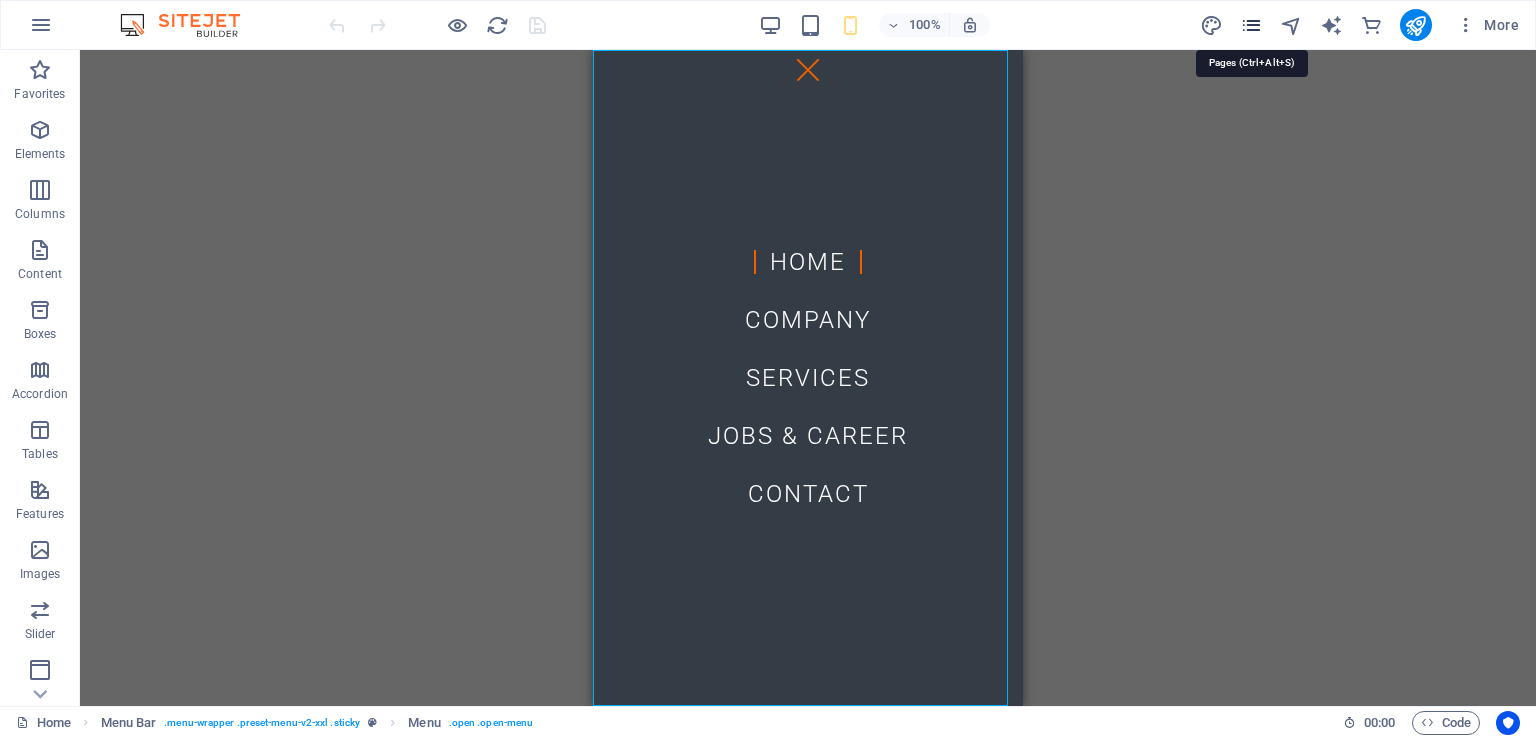 click at bounding box center [1251, 25] 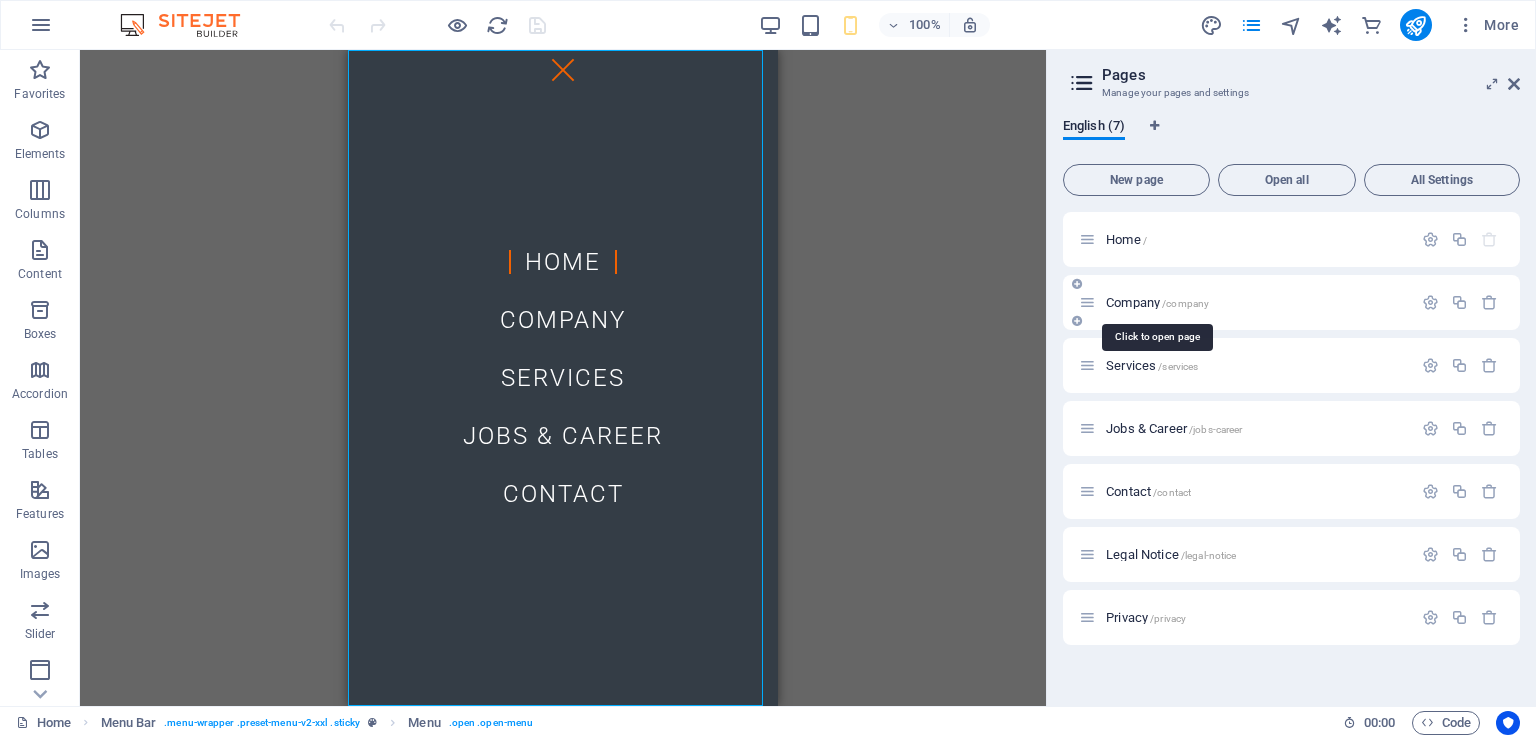click on "Company /company" at bounding box center (1157, 302) 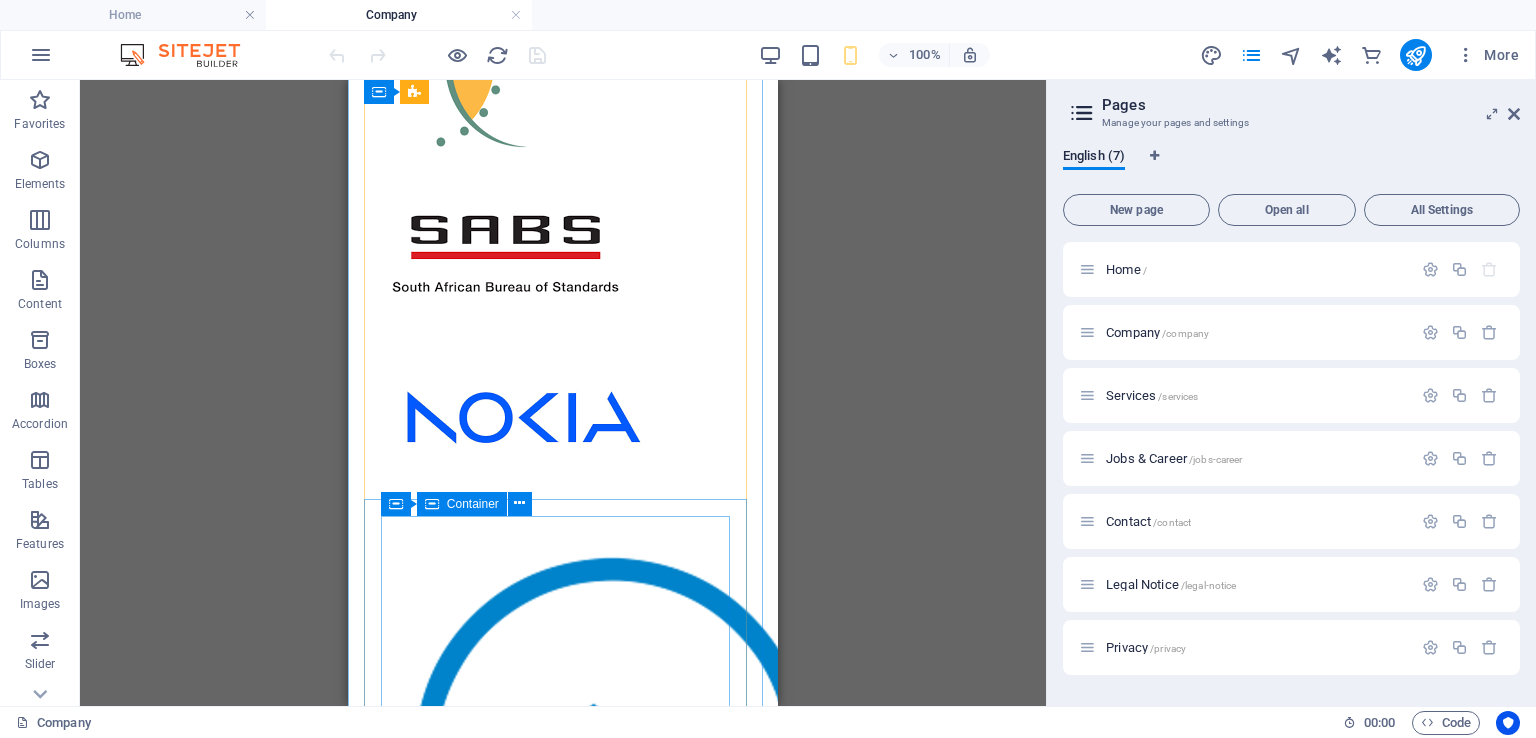 scroll, scrollTop: 4318, scrollLeft: 0, axis: vertical 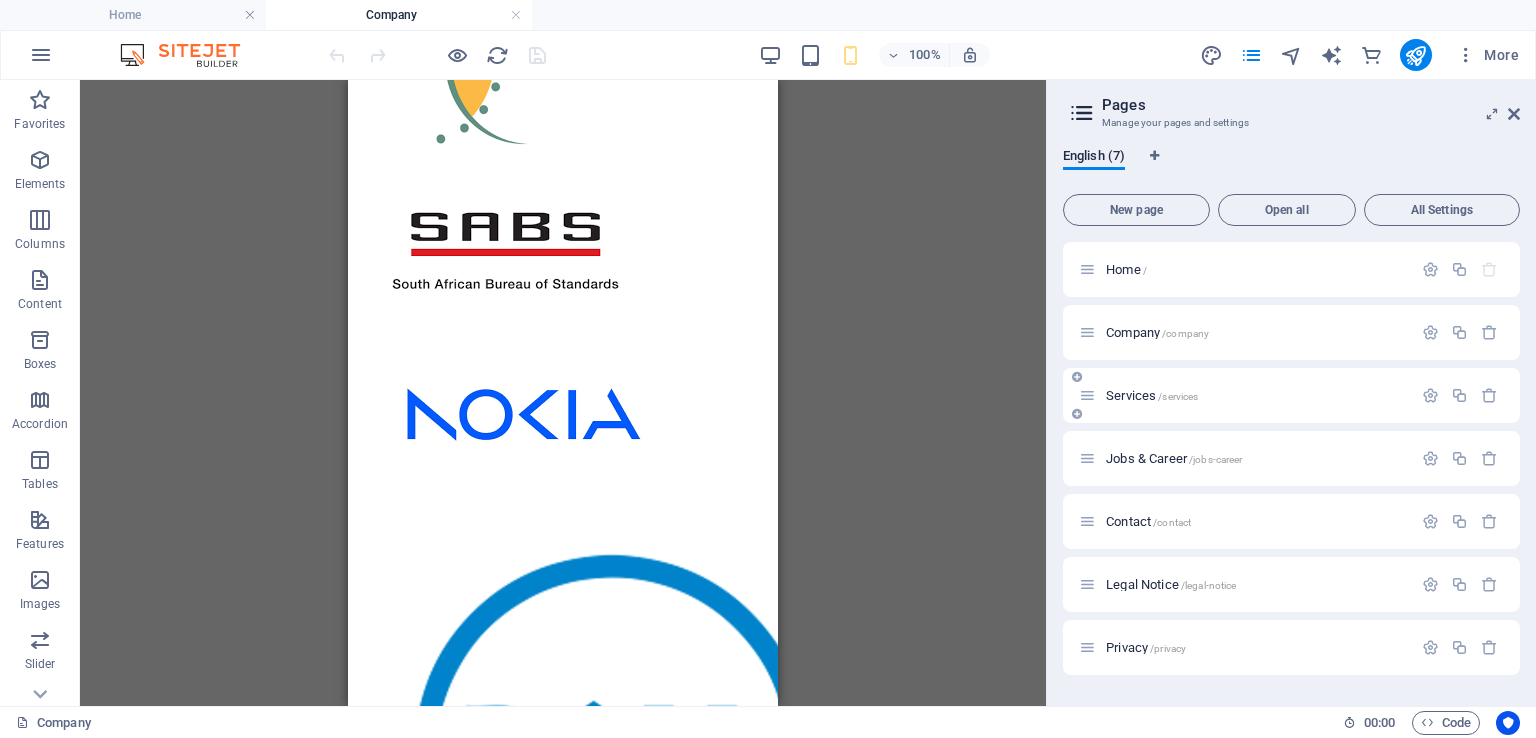 click on "Services /services" at bounding box center (1152, 395) 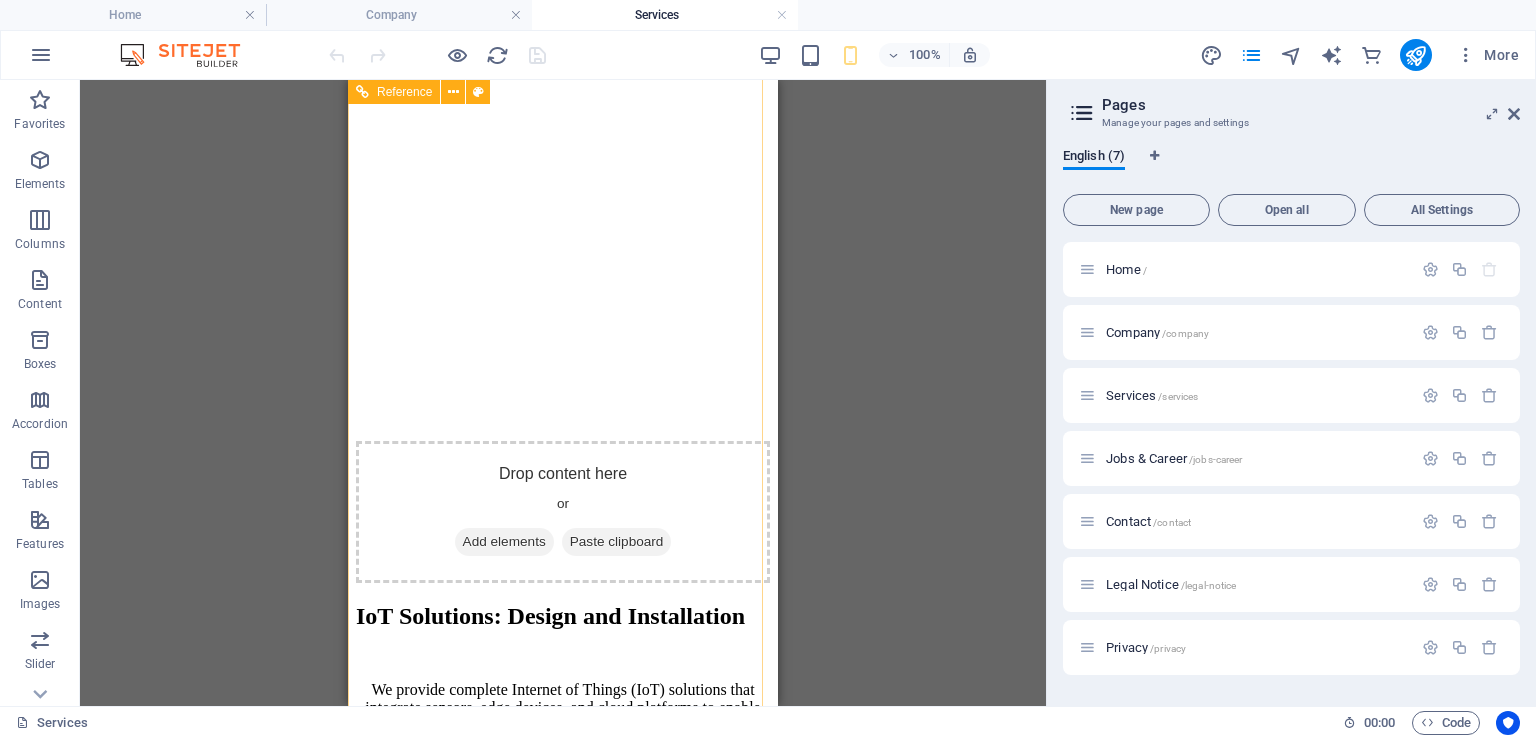 scroll, scrollTop: 5578, scrollLeft: 0, axis: vertical 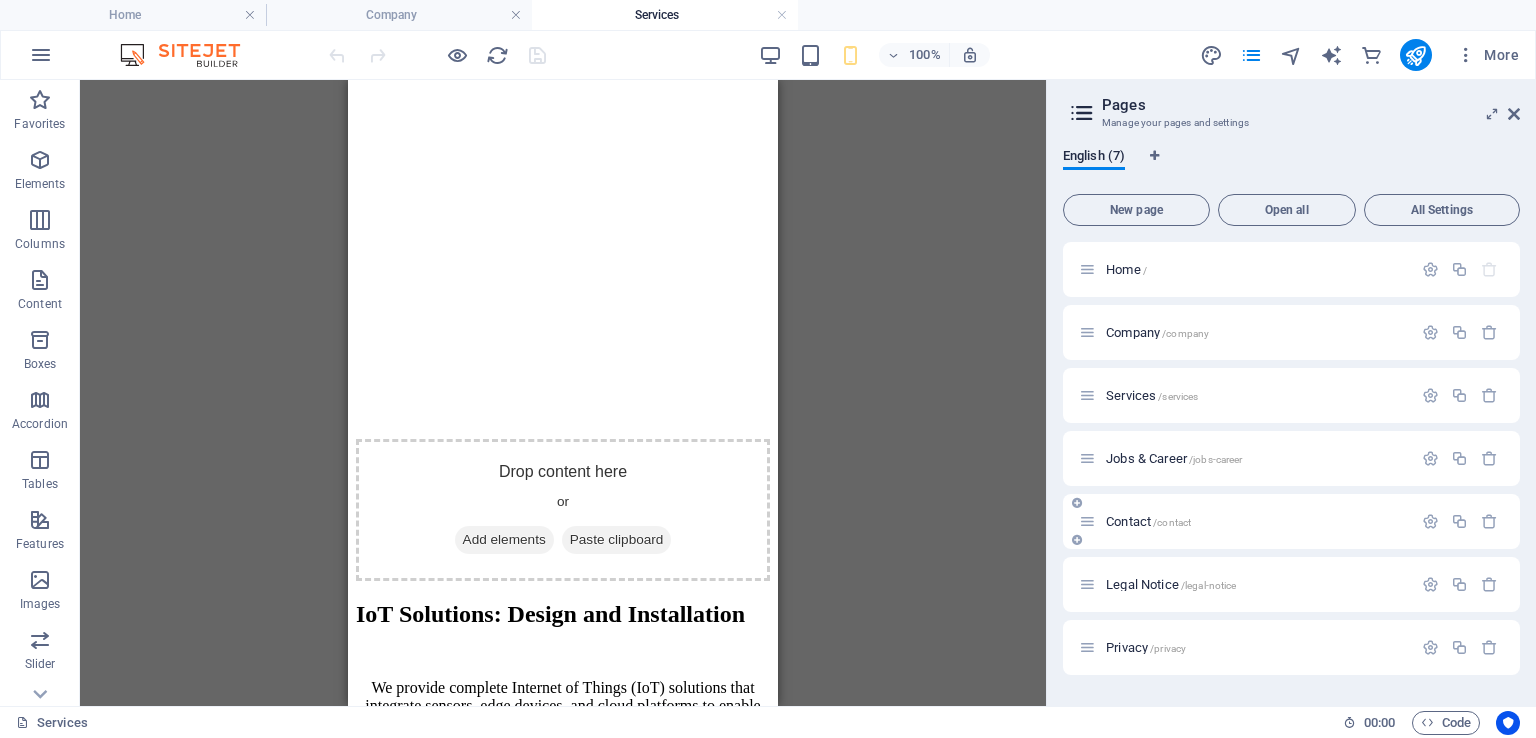 click on "Contact /contact" at bounding box center (1148, 521) 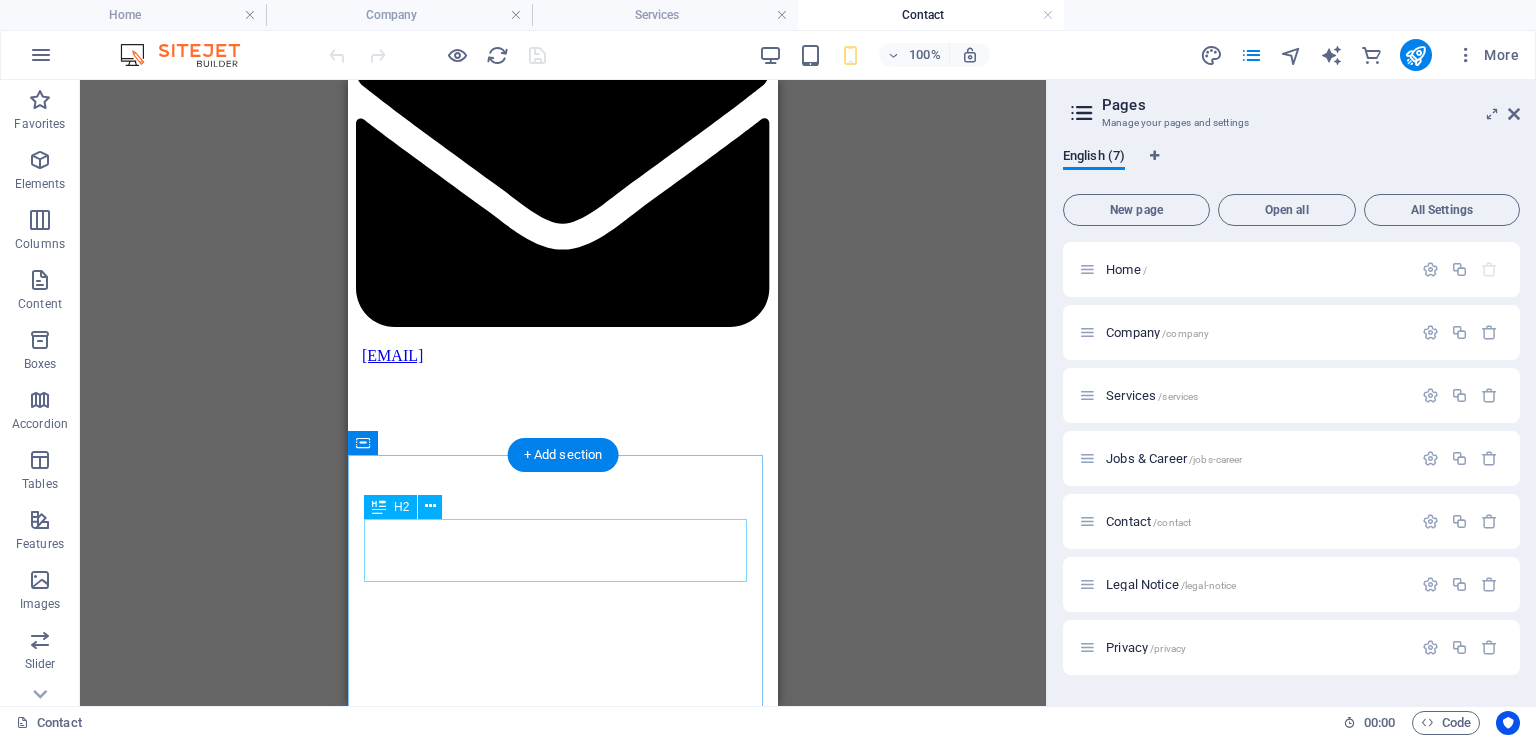 scroll, scrollTop: 1222, scrollLeft: 0, axis: vertical 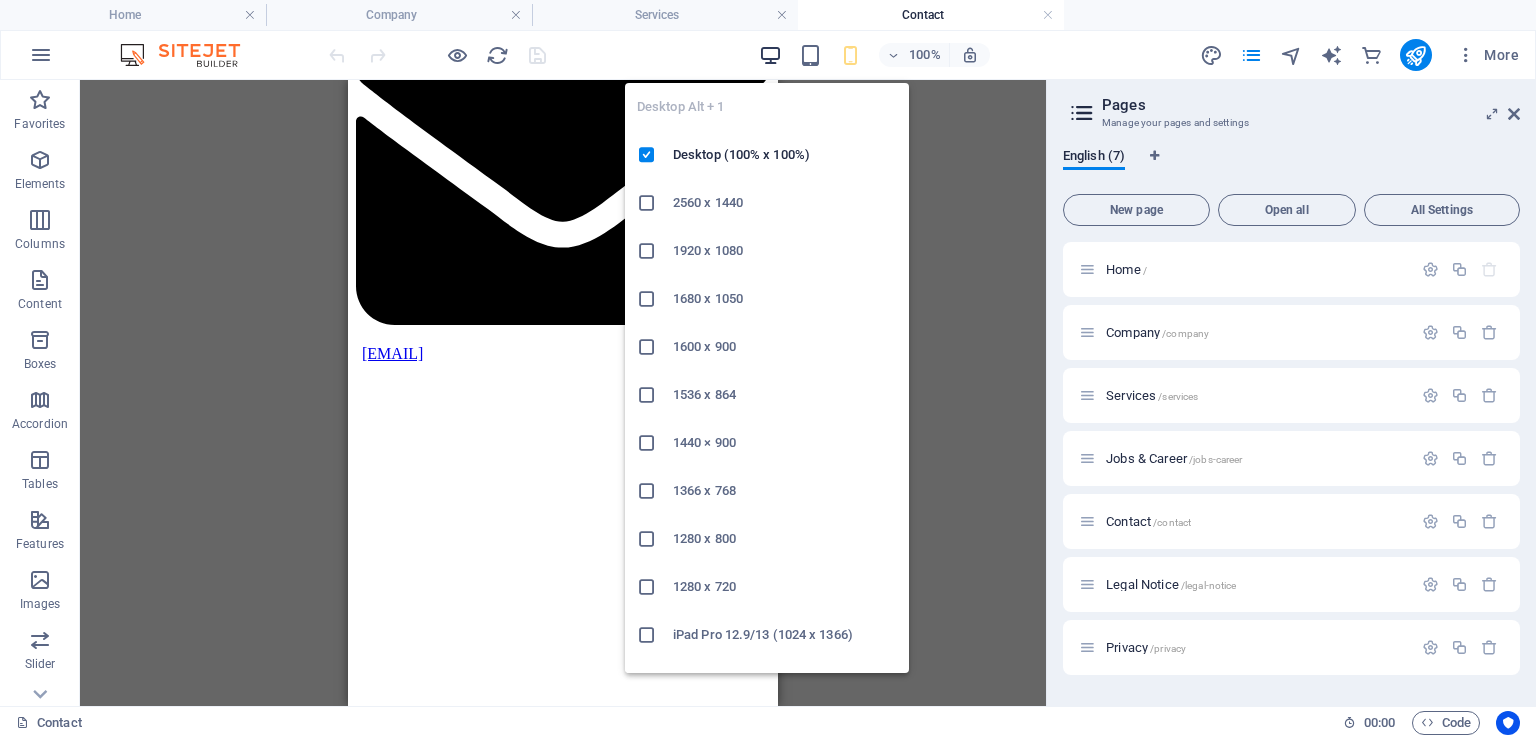 click at bounding box center [770, 55] 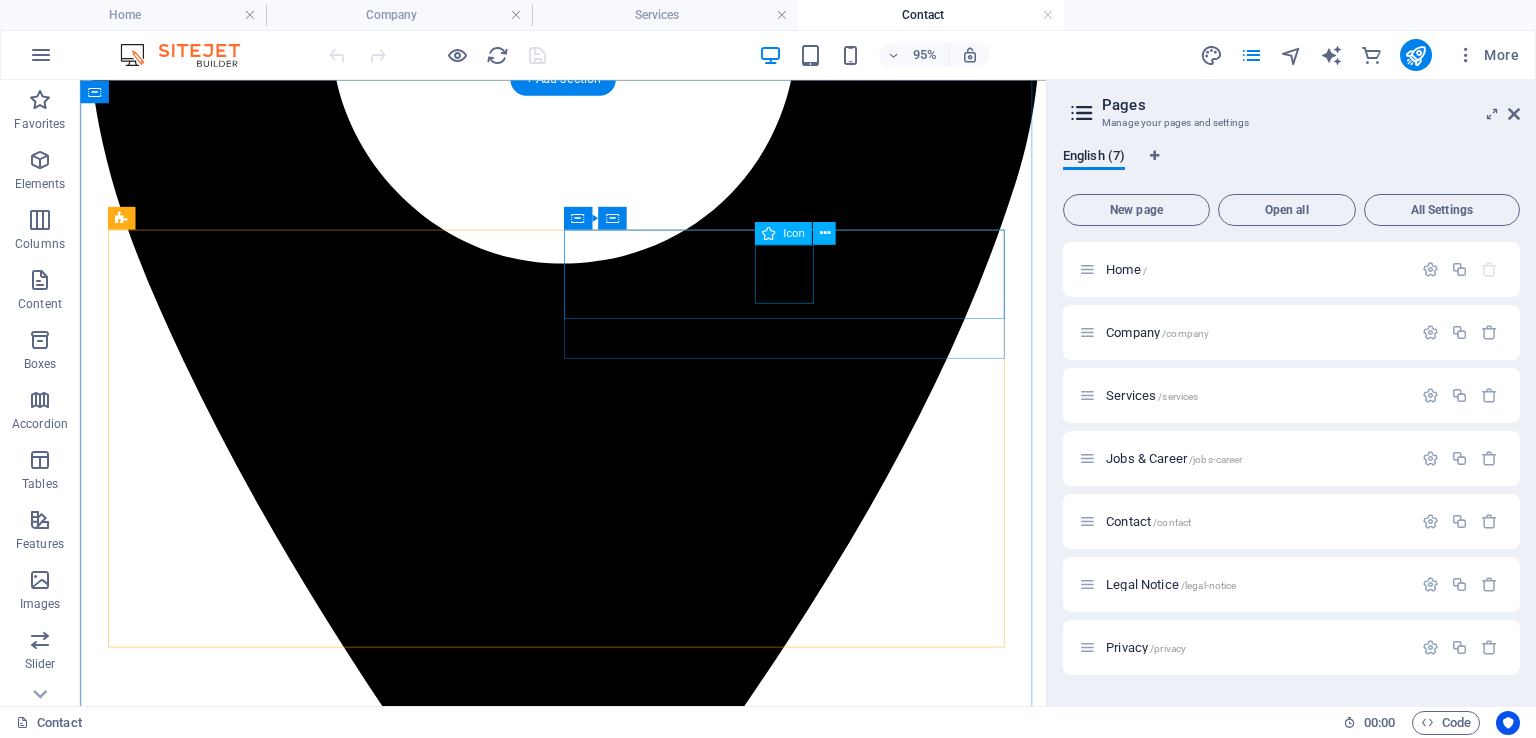 scroll, scrollTop: 576, scrollLeft: 0, axis: vertical 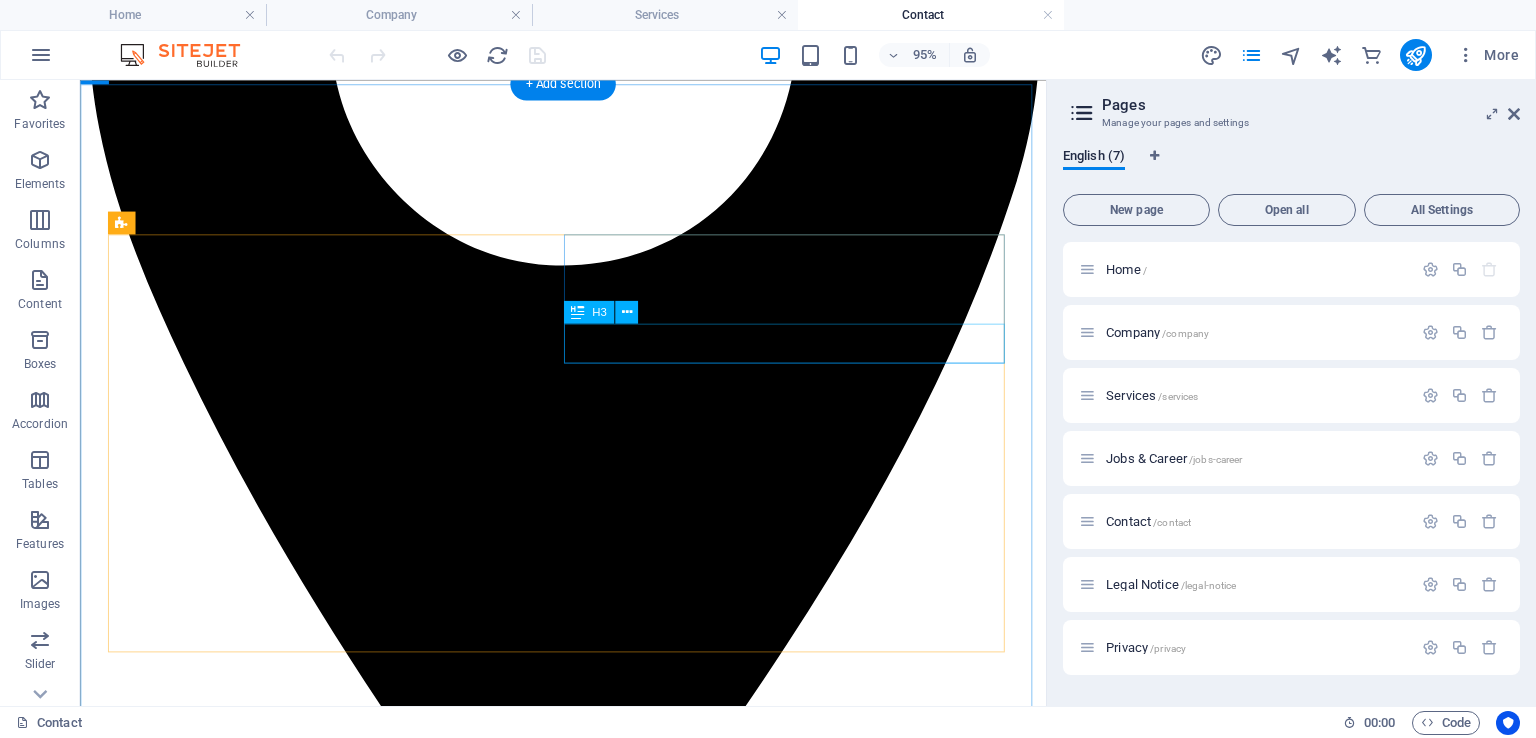 click on "Thapelo" at bounding box center [122, 6678] 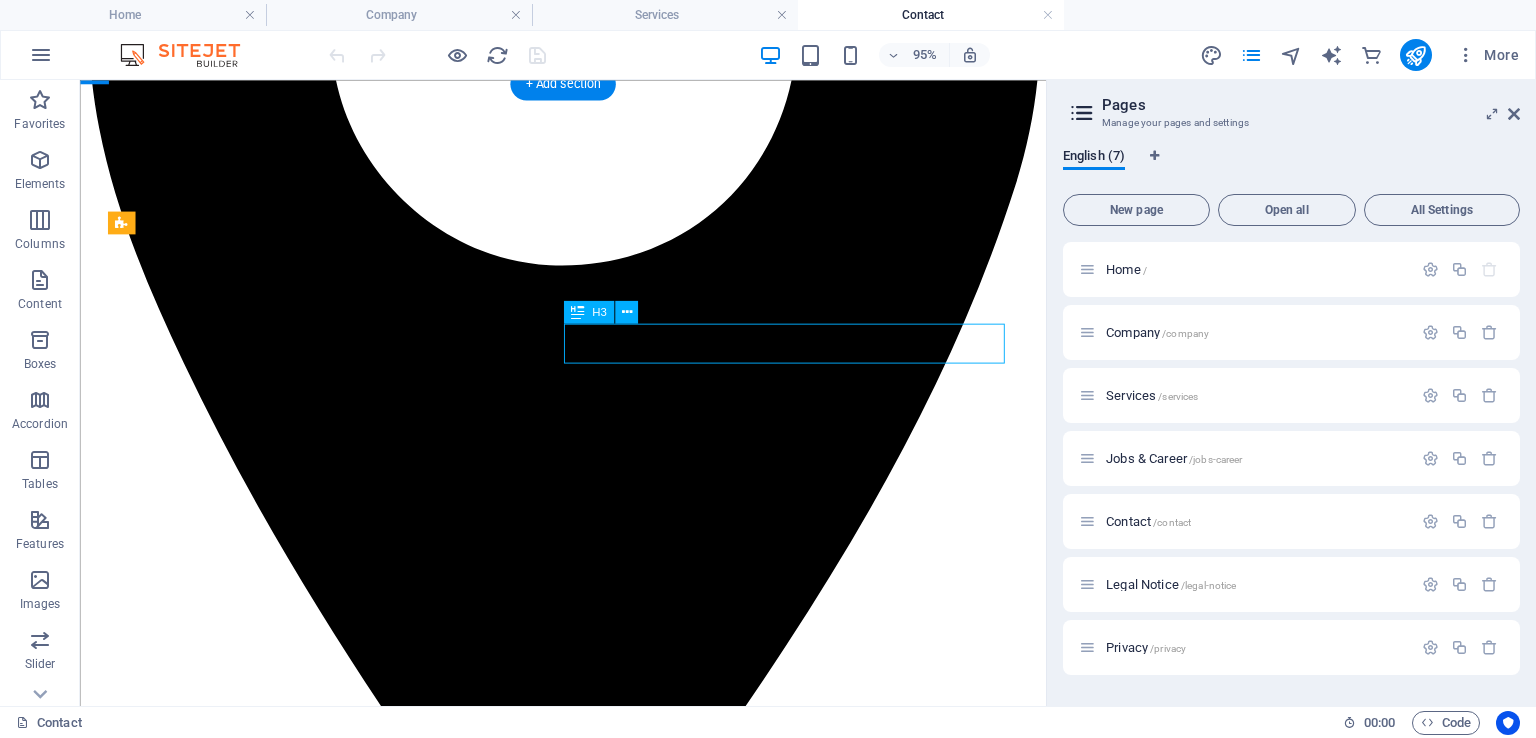 click on "Thapelo" at bounding box center (122, 6678) 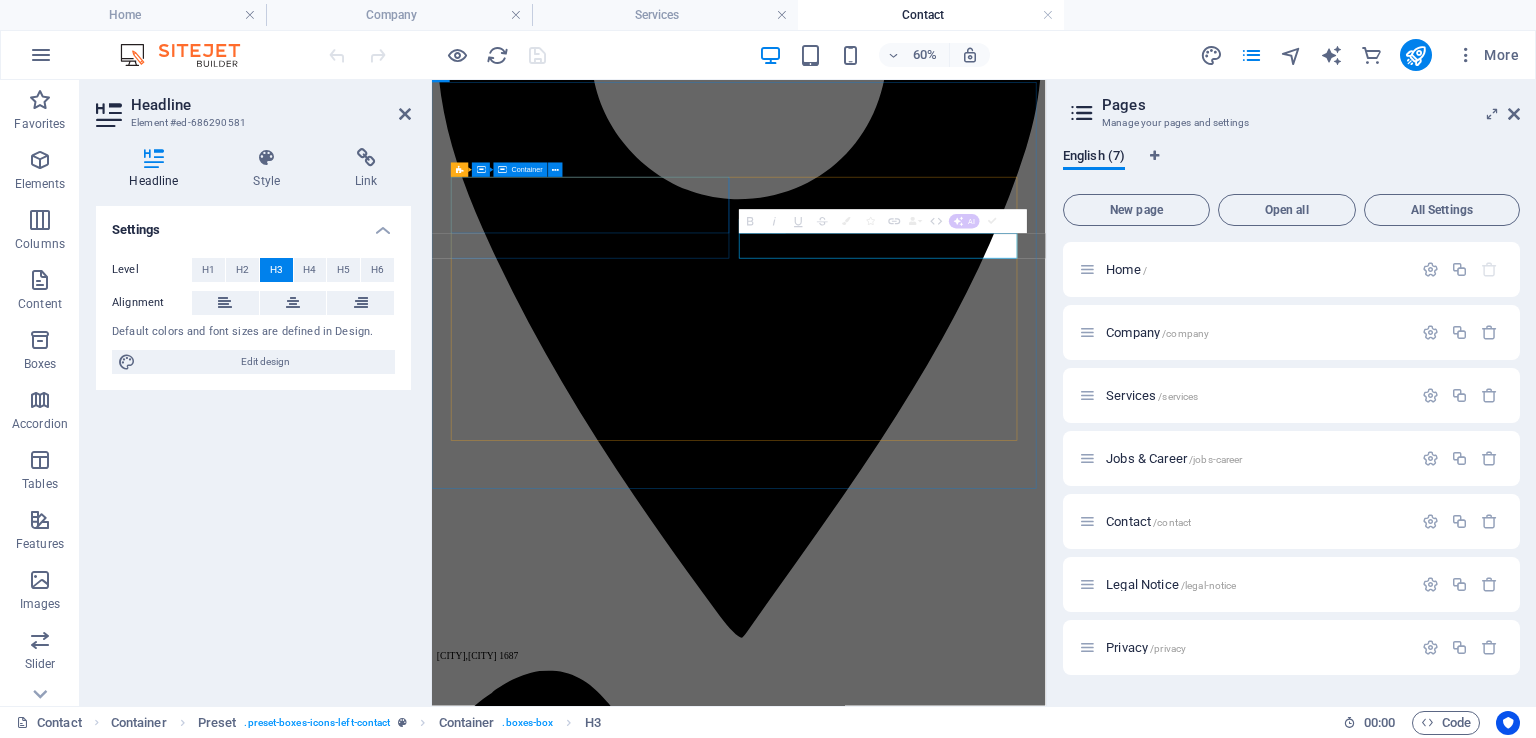 click at bounding box center [943, 6877] 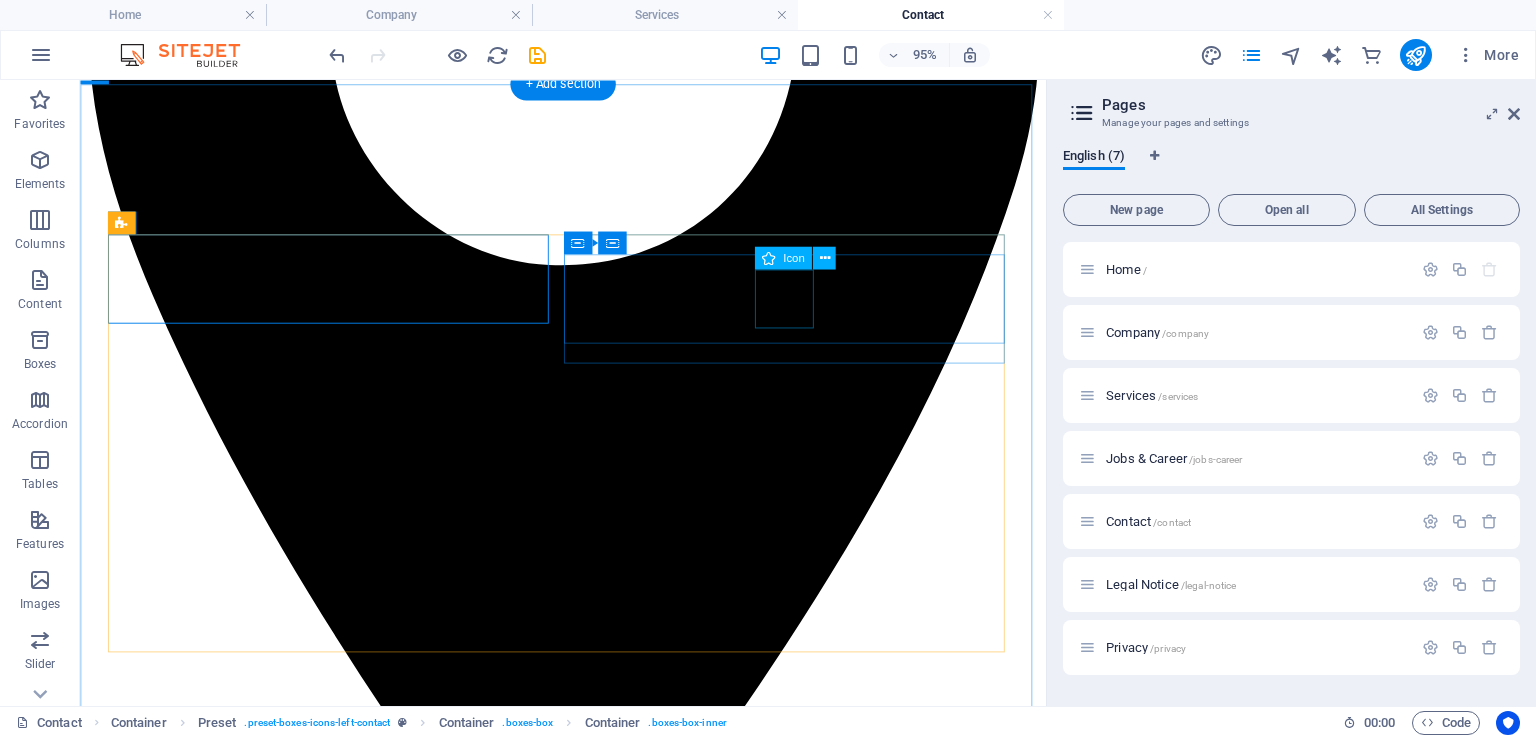 click at bounding box center (588, 6632) 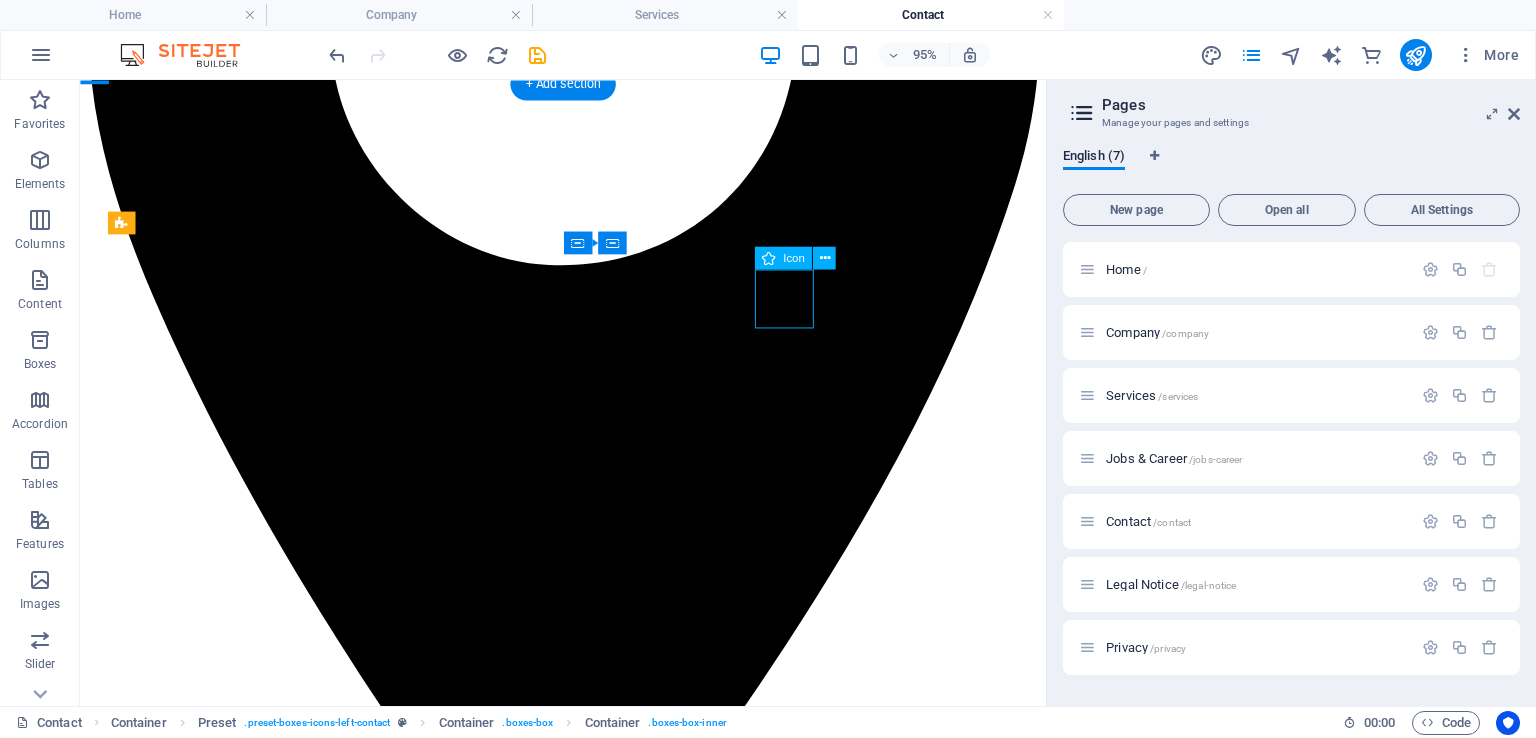 click at bounding box center (588, 6632) 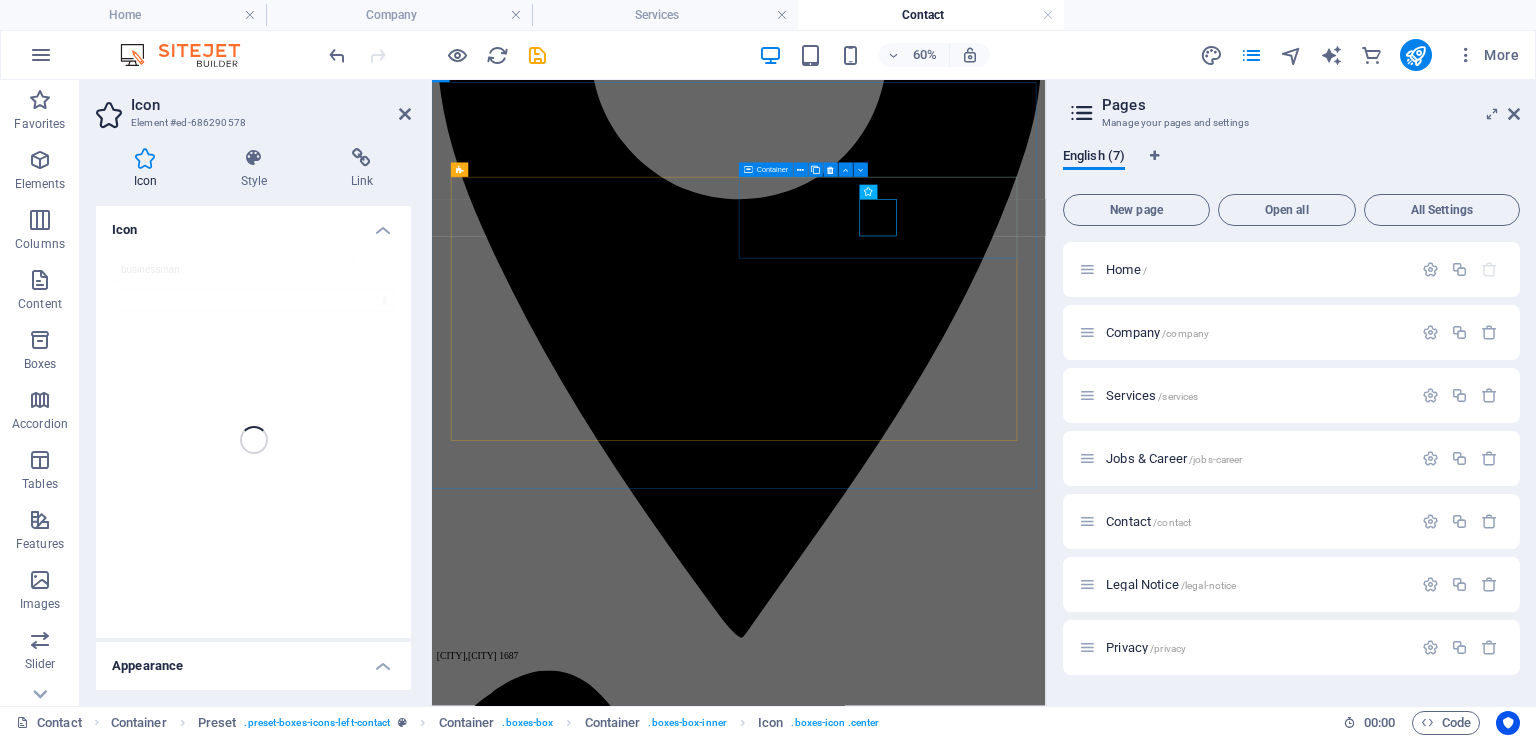 click at bounding box center [943, 6971] 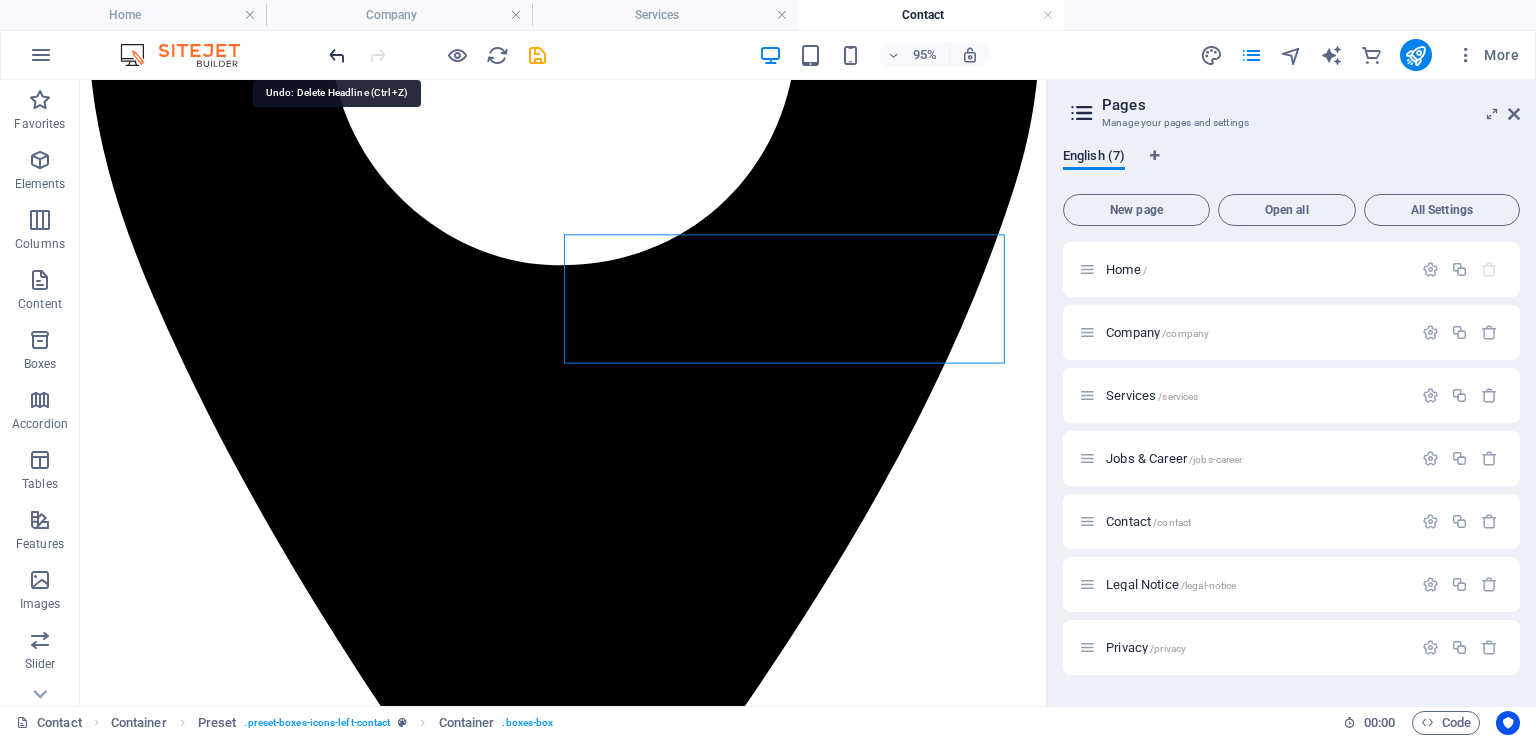 click at bounding box center [337, 55] 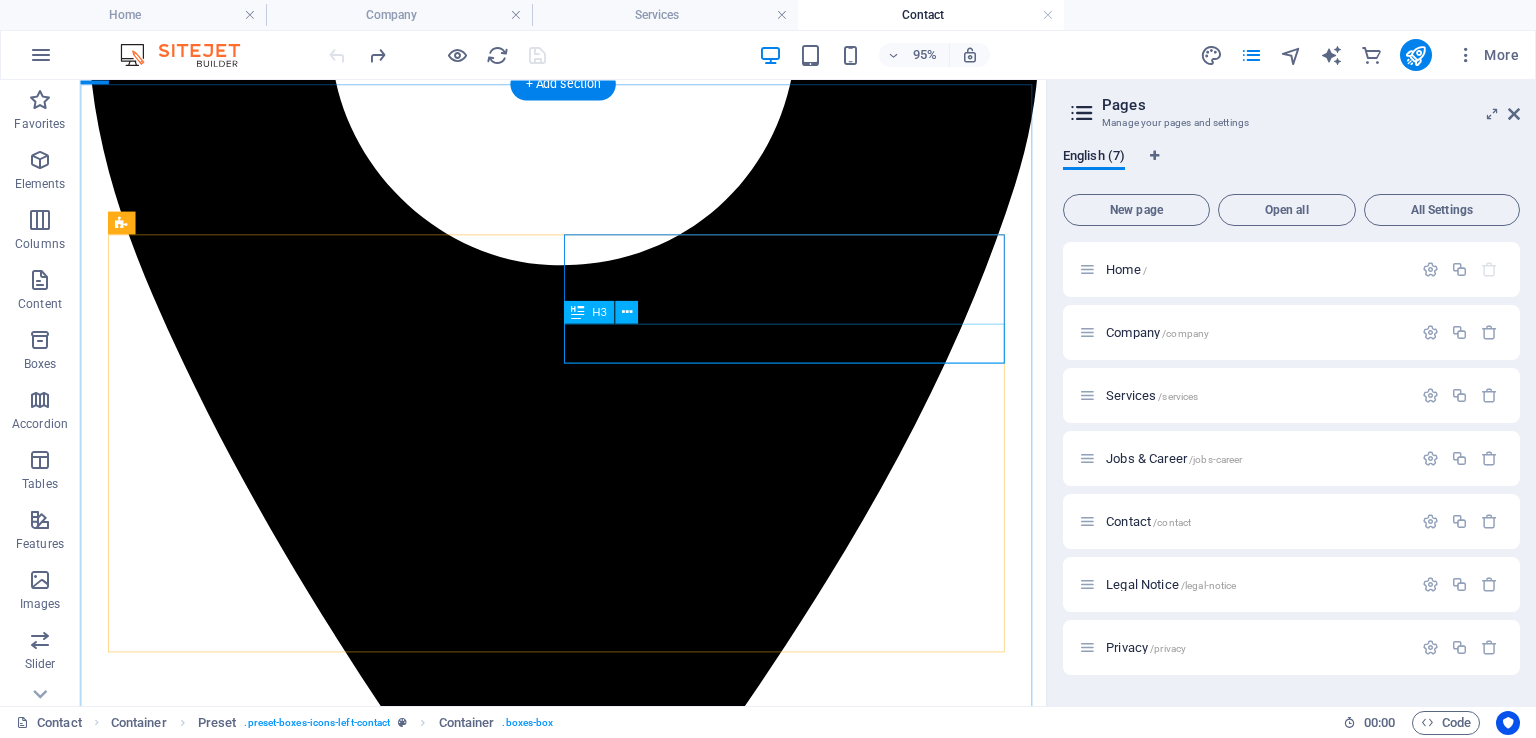 click on "Thapelo" at bounding box center [122, 6678] 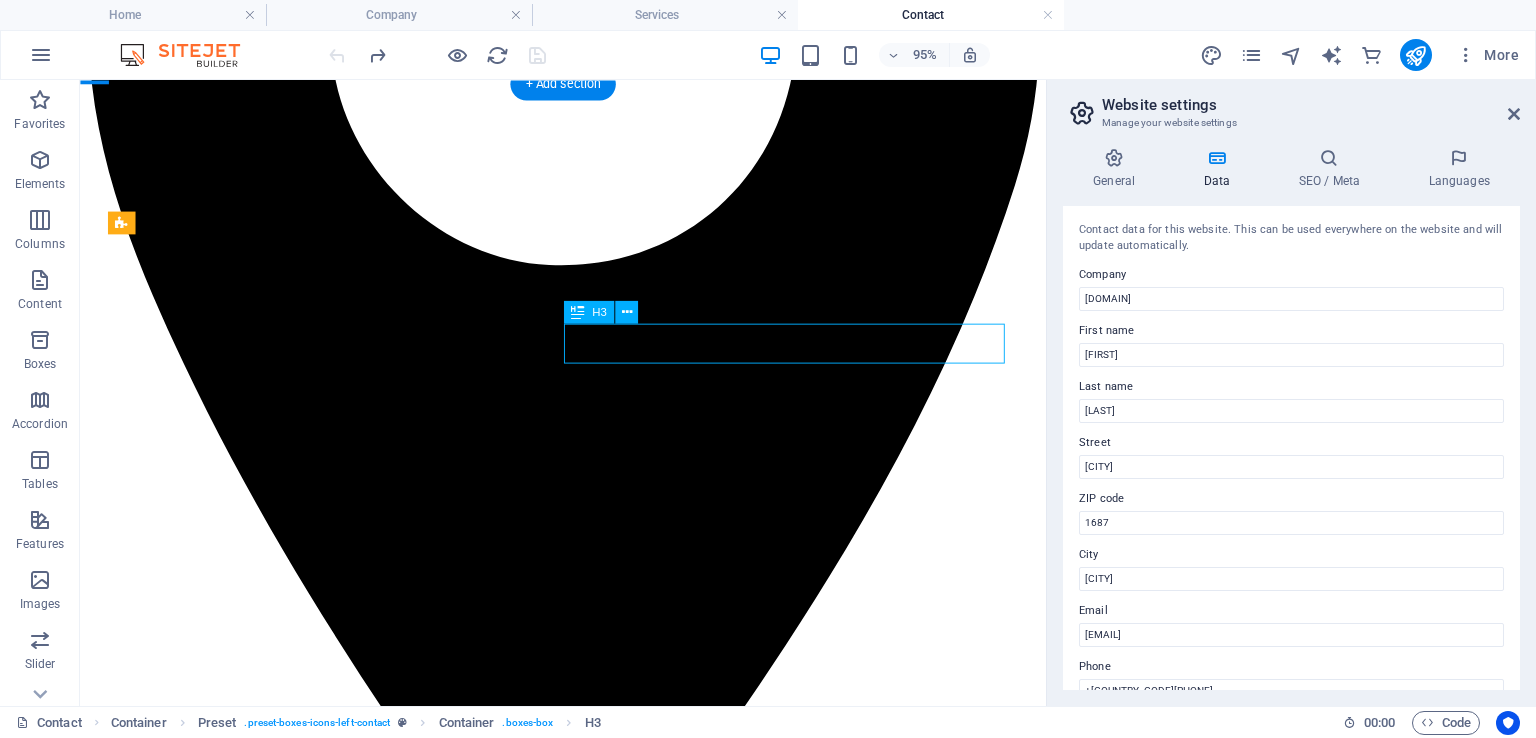 click on "Thapelo" at bounding box center (122, 6678) 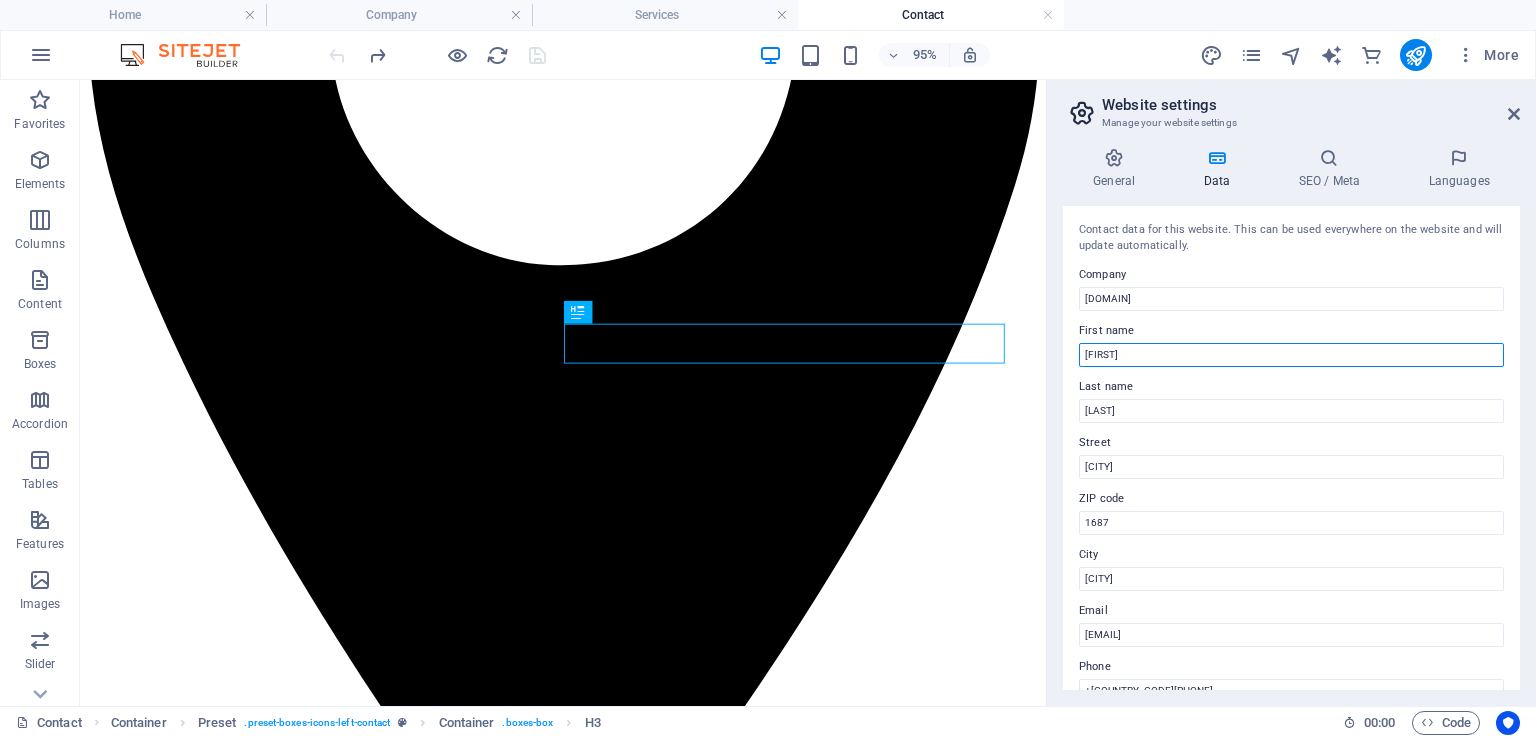 drag, startPoint x: 1146, startPoint y: 355, endPoint x: 1052, endPoint y: 361, distance: 94.19129 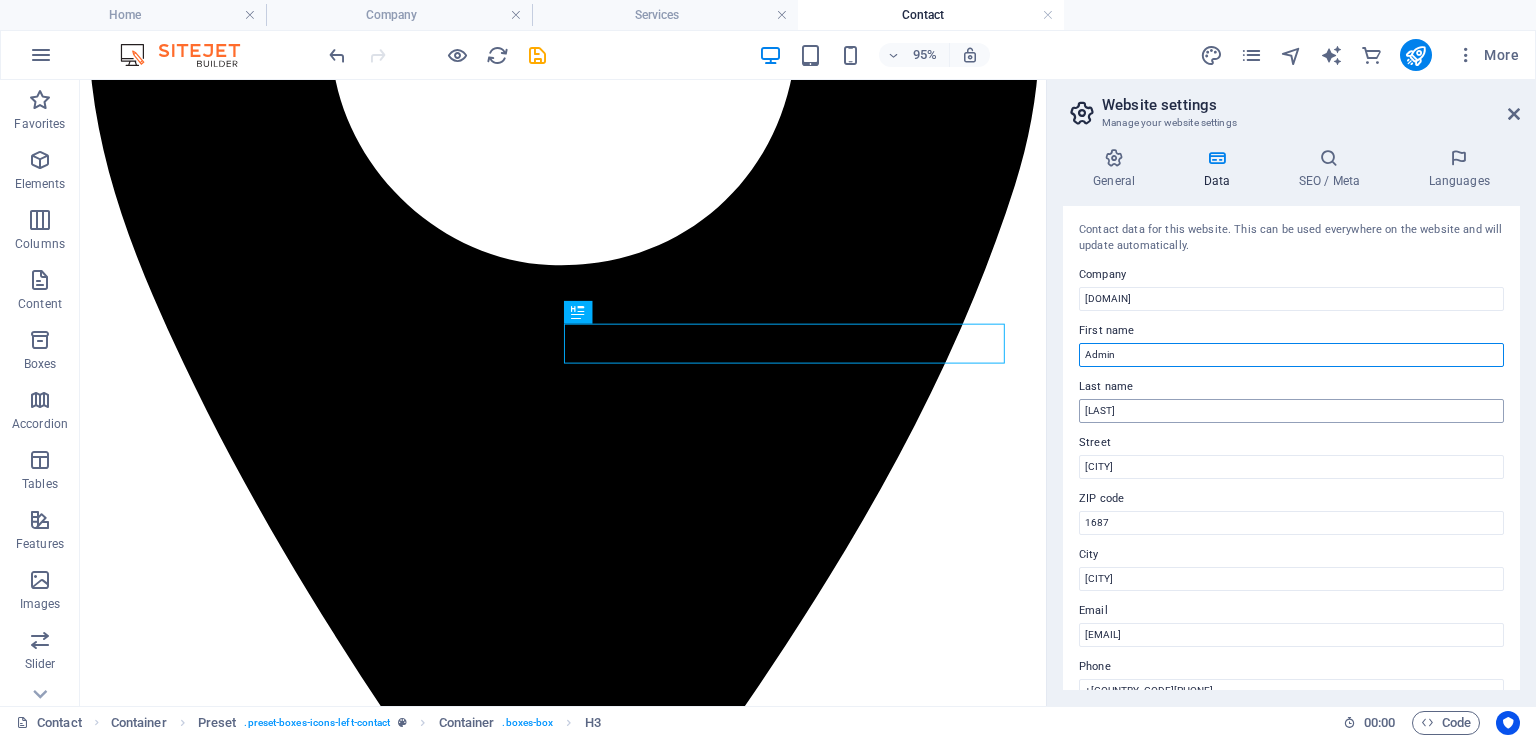 type on "Admin" 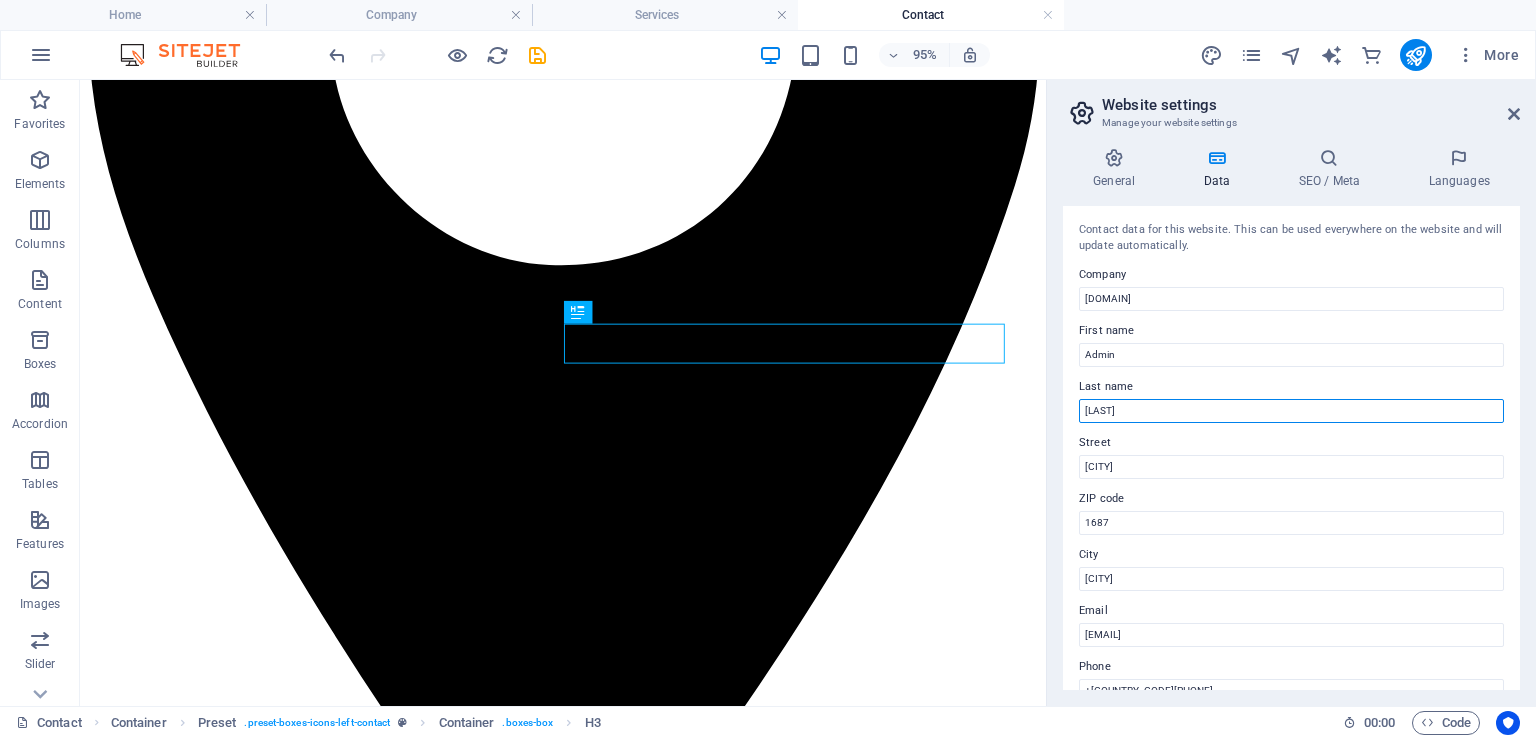 drag, startPoint x: 1175, startPoint y: 402, endPoint x: 1047, endPoint y: 404, distance: 128.01562 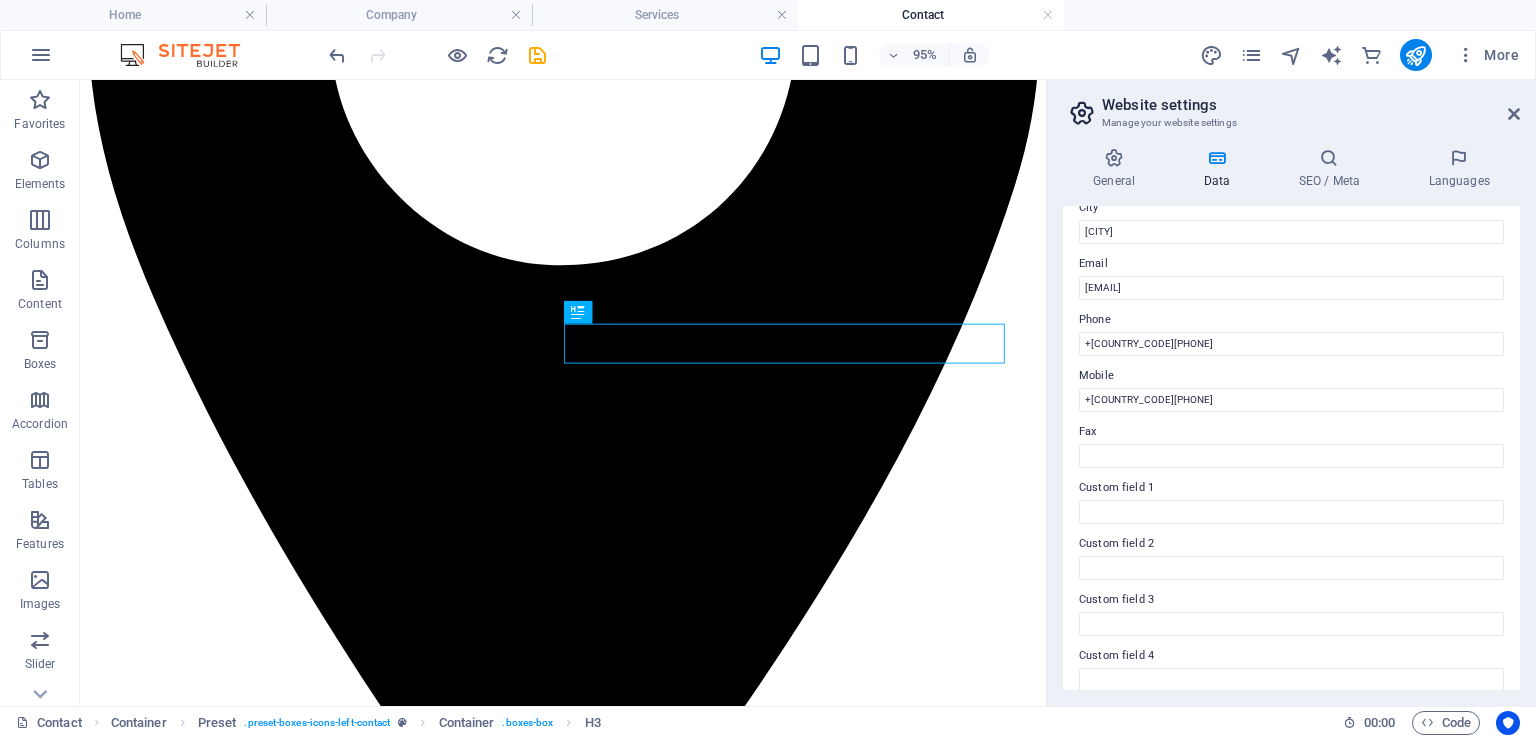 scroll, scrollTop: 348, scrollLeft: 0, axis: vertical 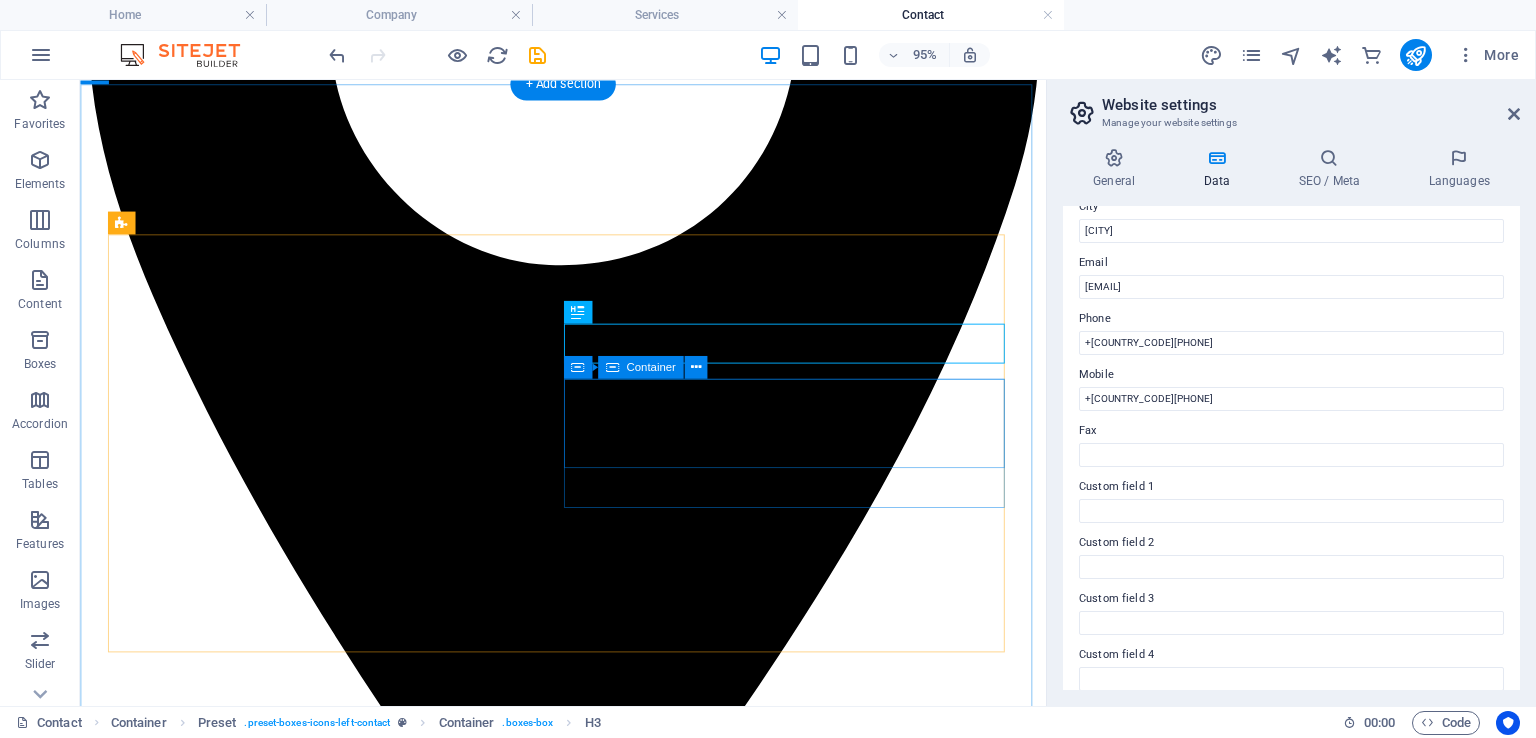 type 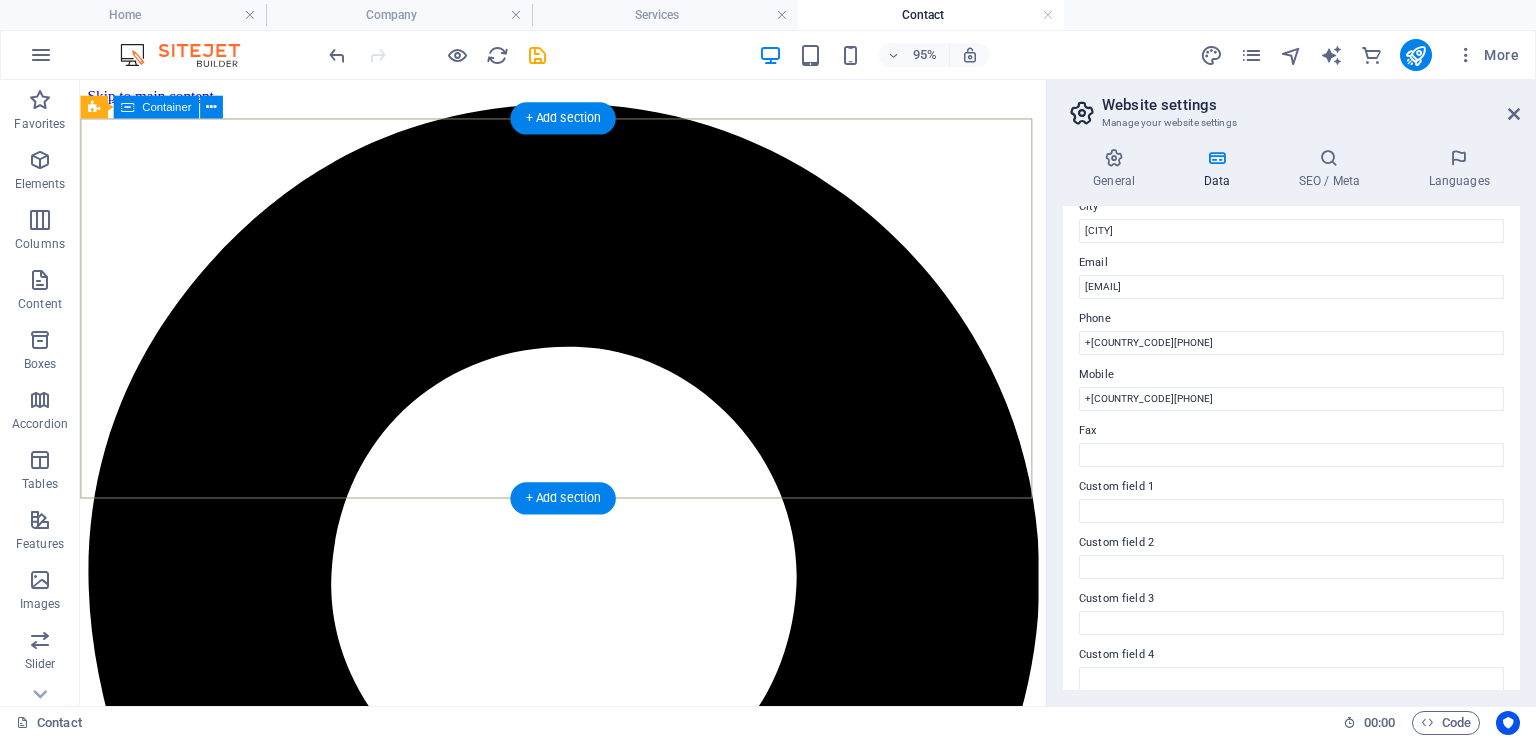 scroll, scrollTop: 208, scrollLeft: 0, axis: vertical 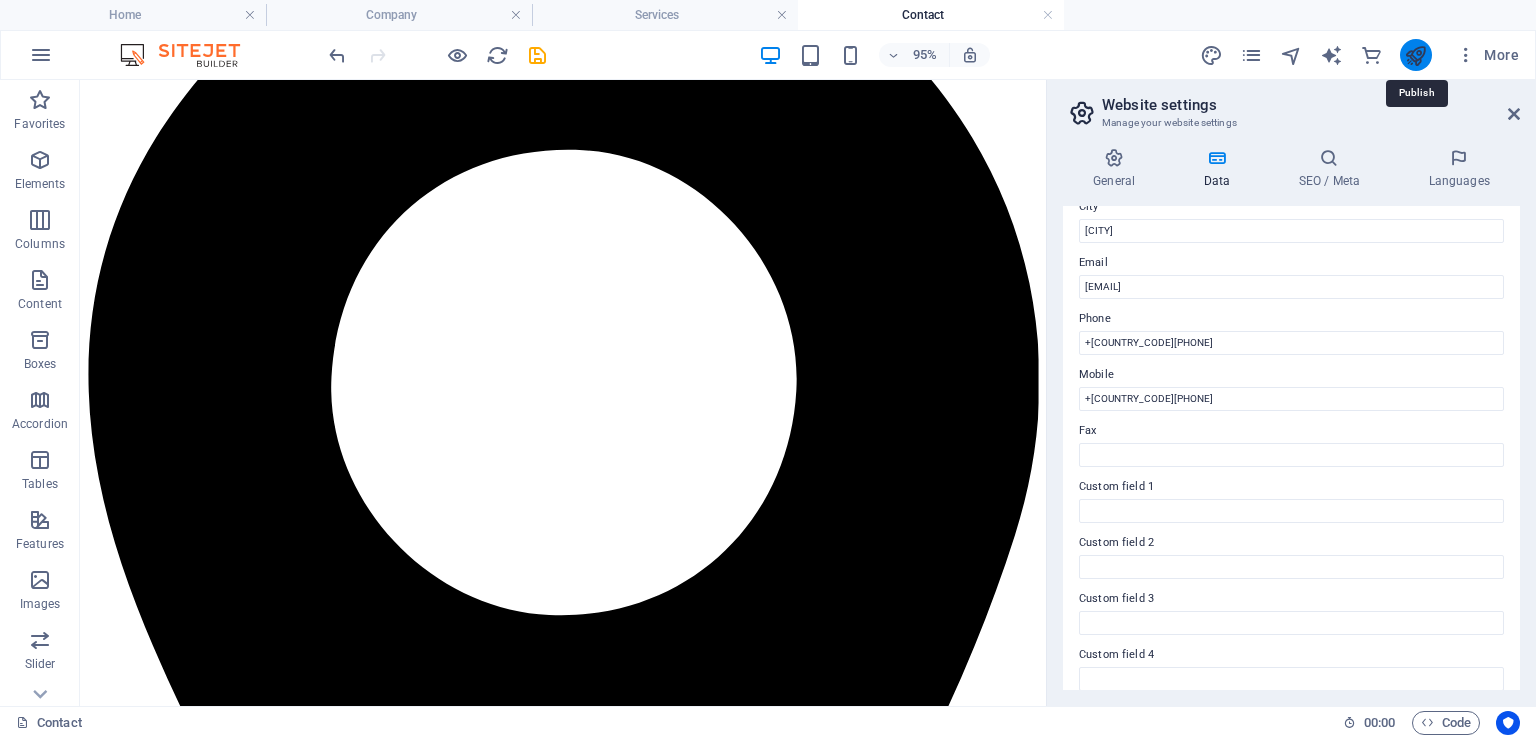 click at bounding box center (1415, 55) 